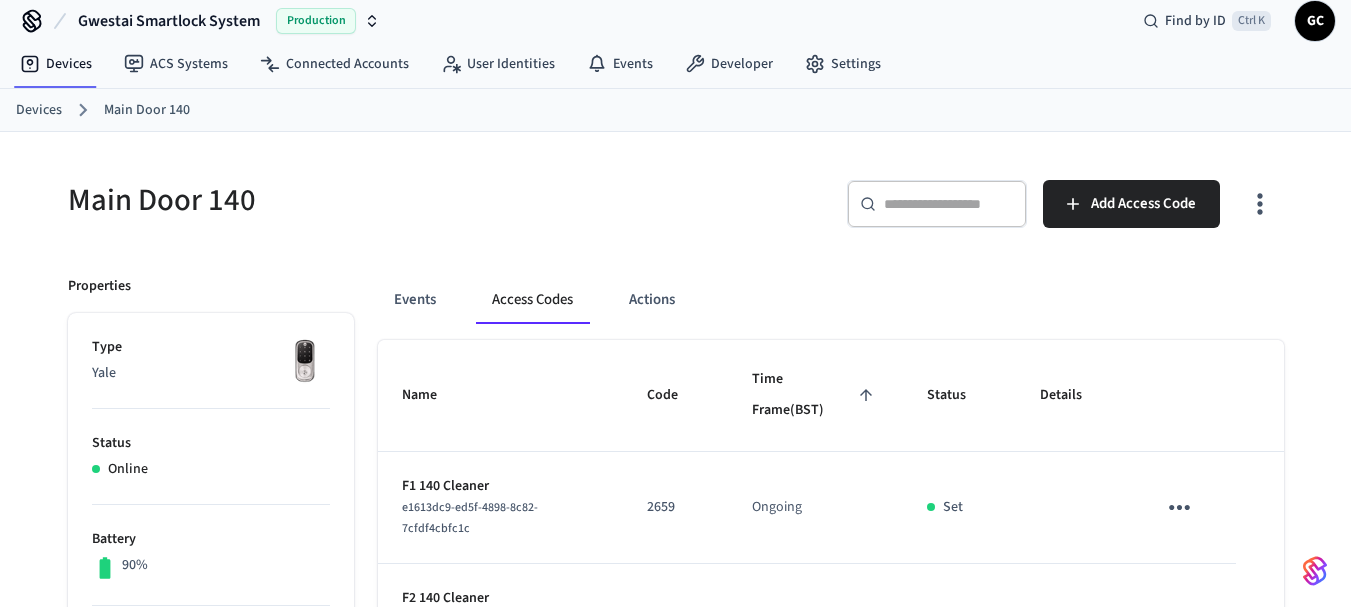 scroll, scrollTop: 0, scrollLeft: 0, axis: both 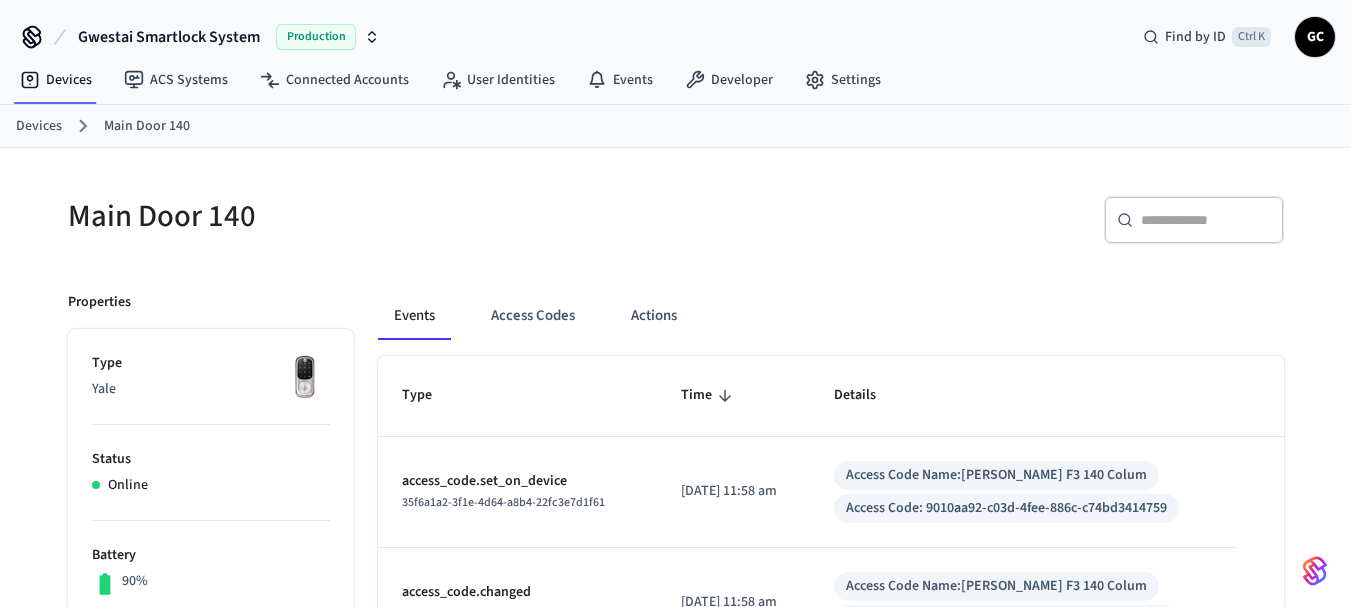 click at bounding box center (1206, 220) 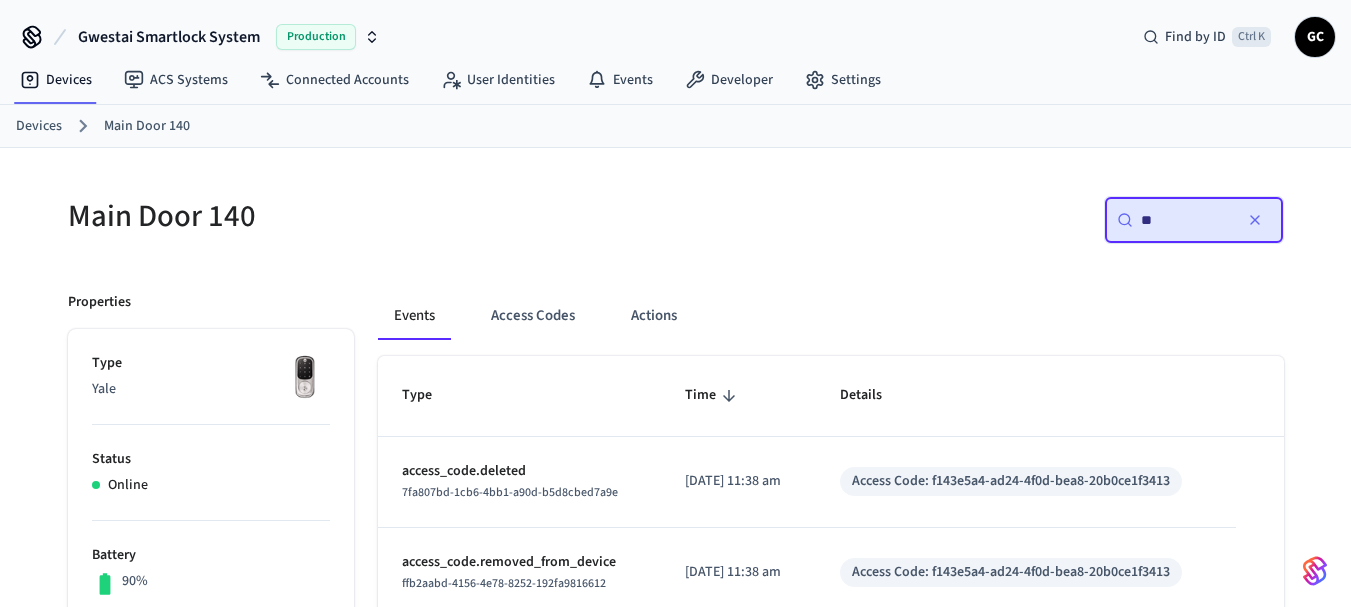 type on "**" 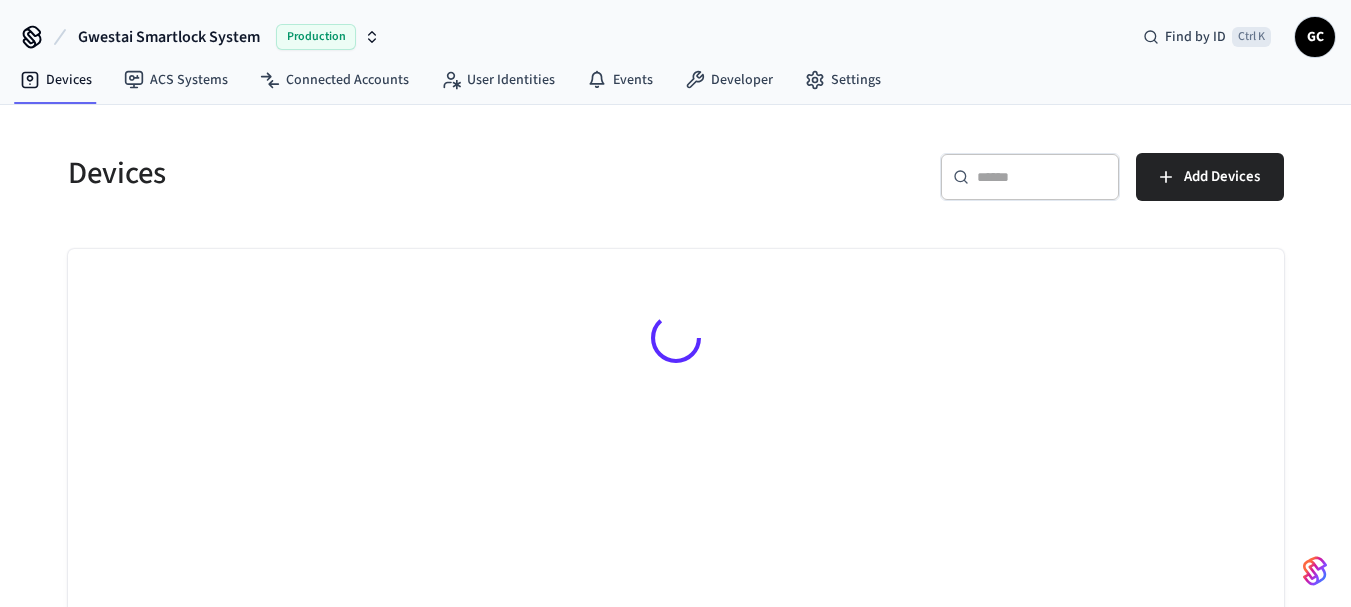 click on "​ ​" at bounding box center [1030, 177] 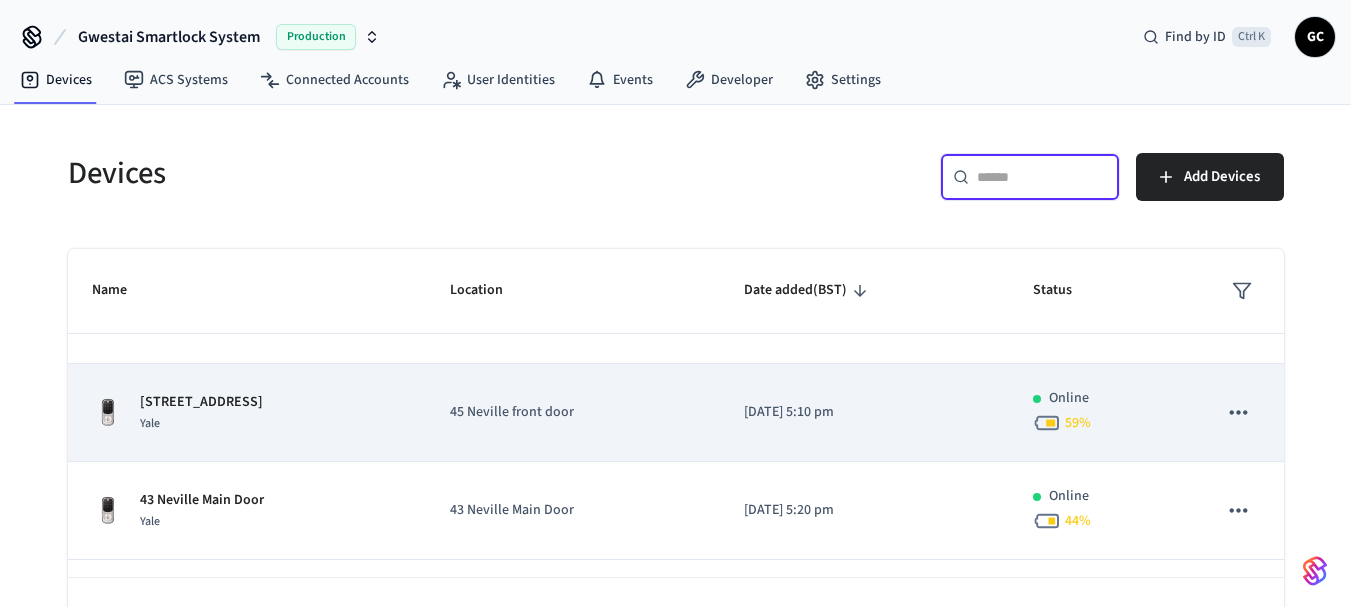 scroll, scrollTop: 100, scrollLeft: 0, axis: vertical 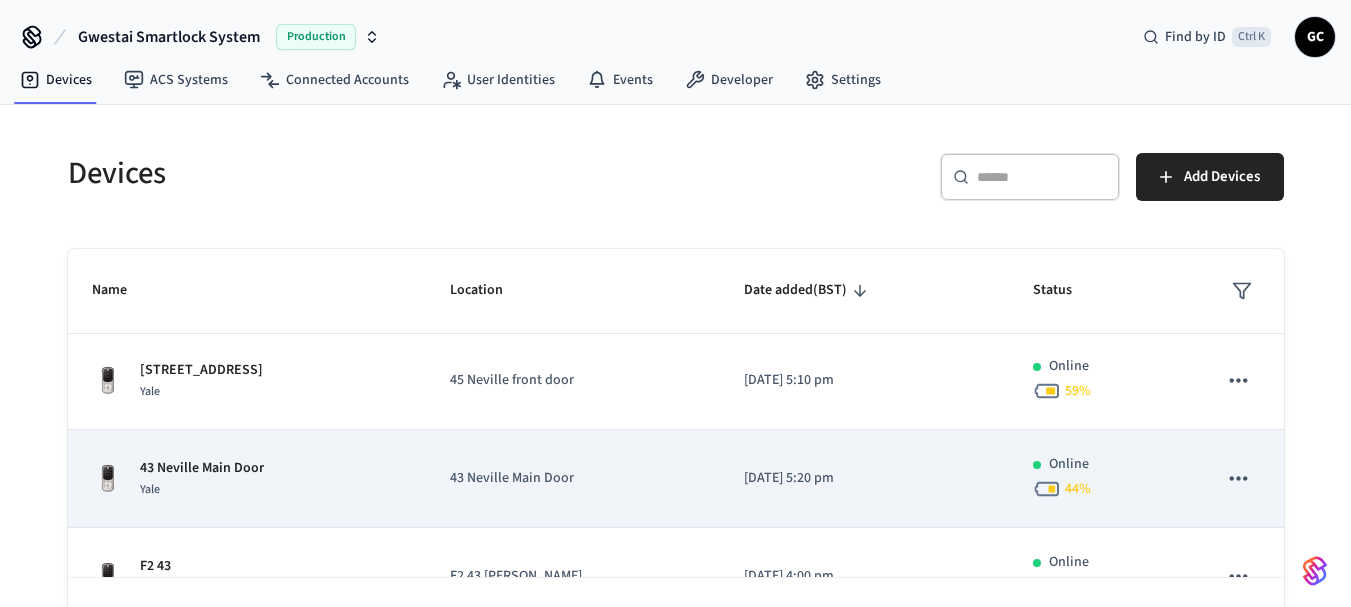 click on "43 Neville Main Door" at bounding box center (202, 468) 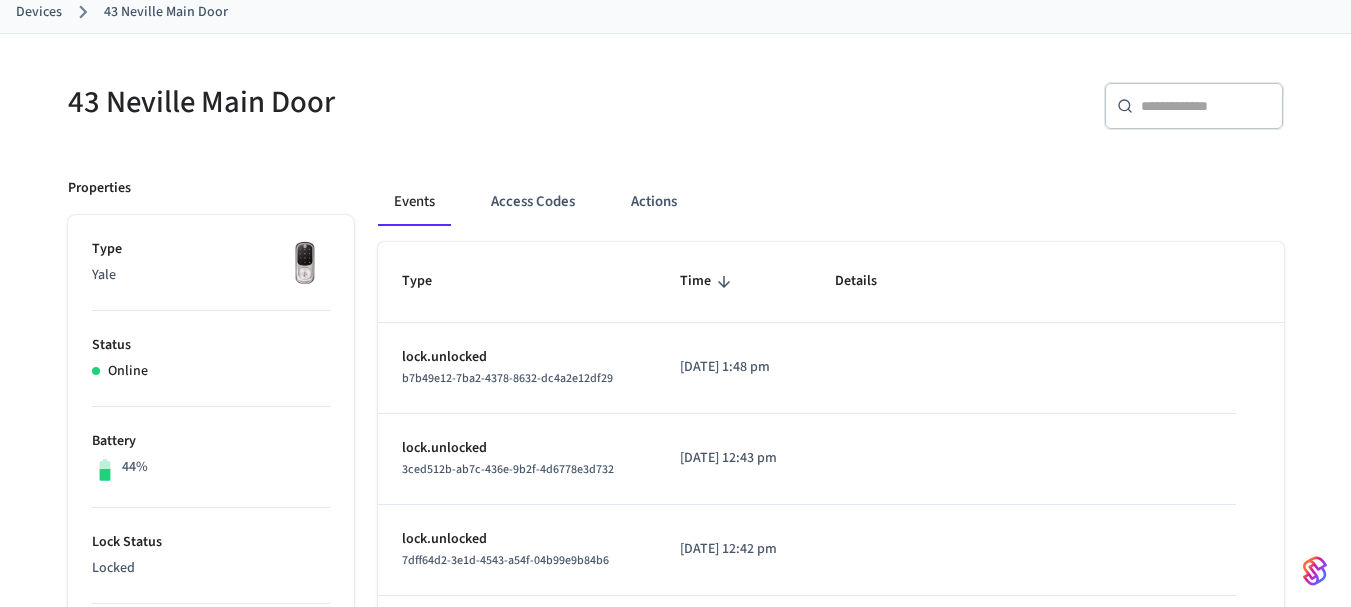 scroll, scrollTop: 17, scrollLeft: 0, axis: vertical 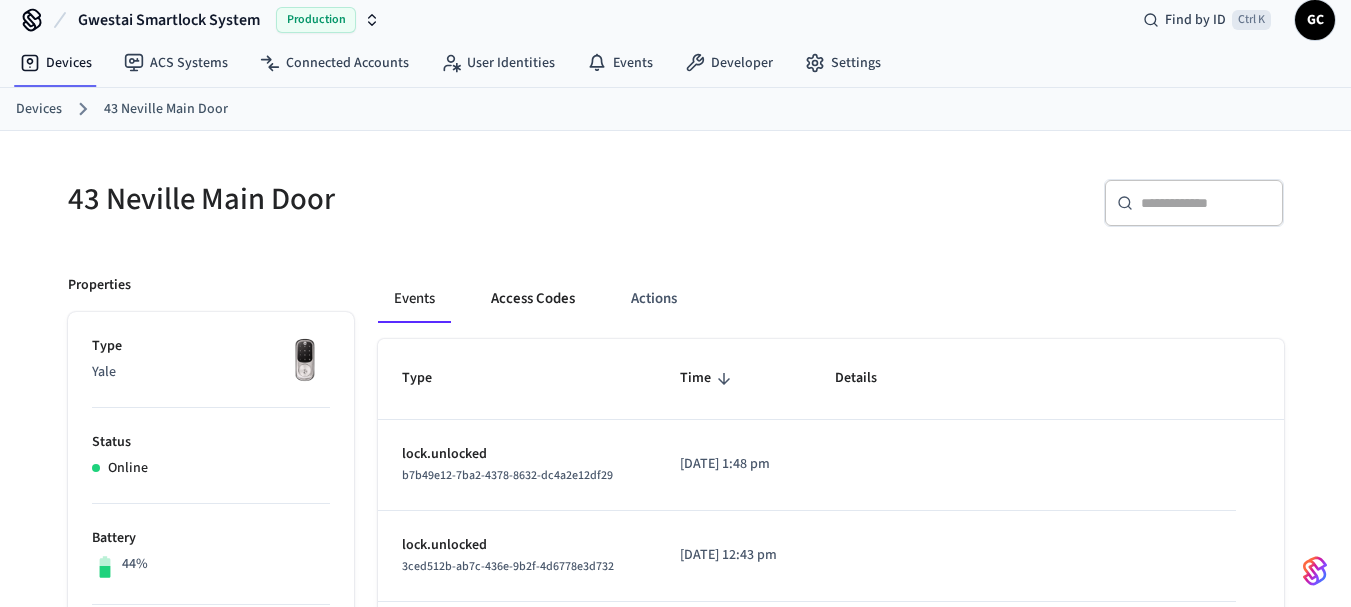 click on "Access Codes" at bounding box center (533, 299) 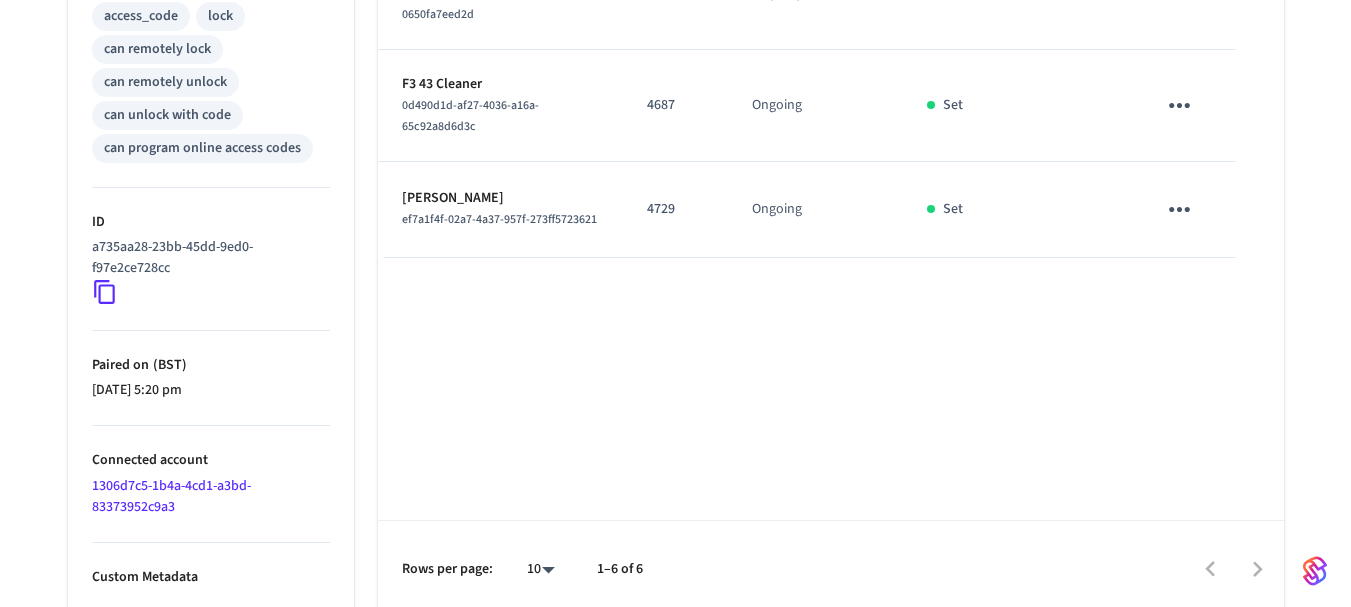 scroll, scrollTop: 876, scrollLeft: 0, axis: vertical 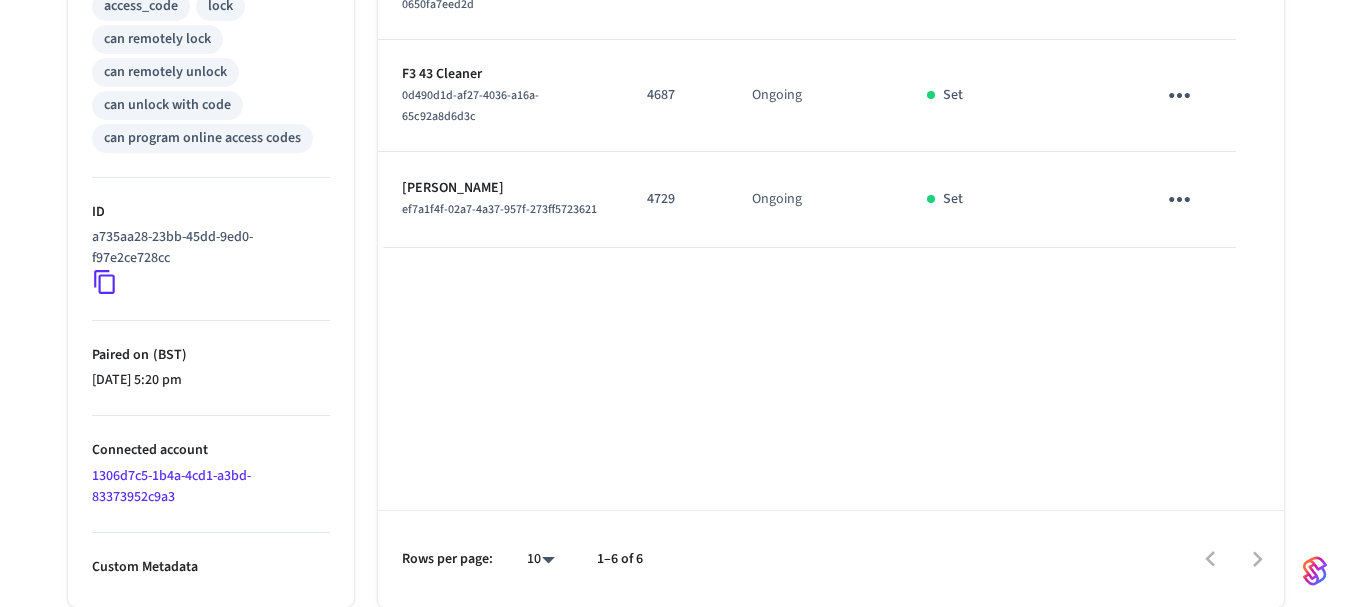 type 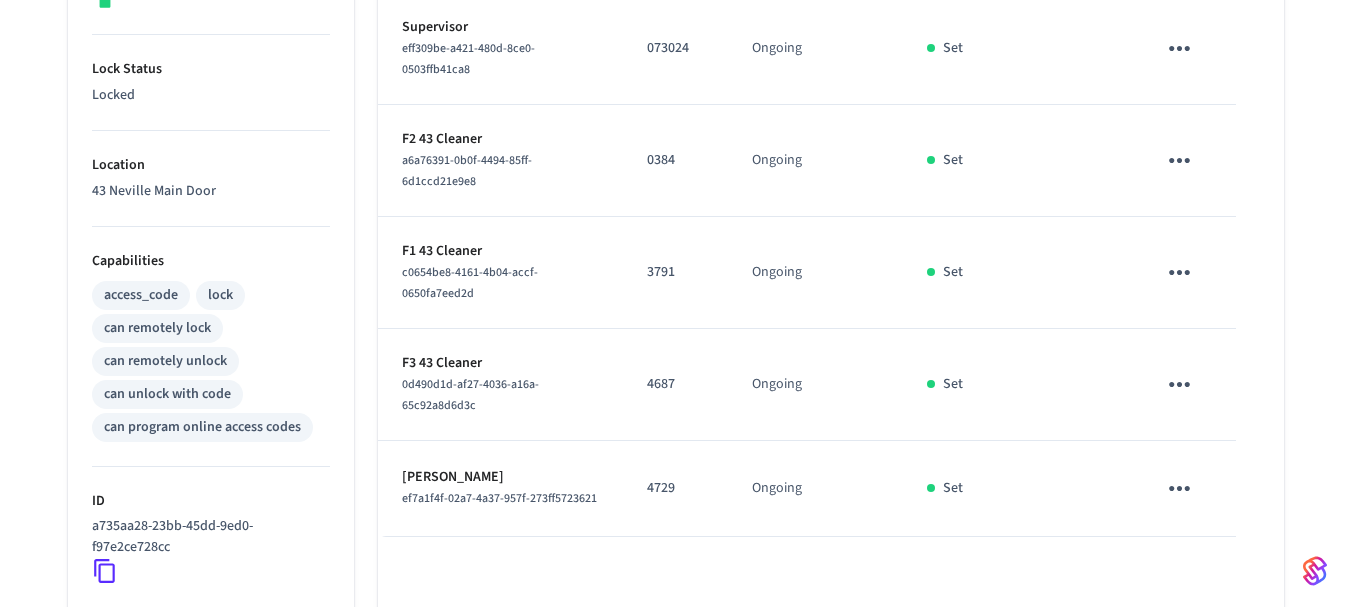 scroll, scrollTop: 576, scrollLeft: 0, axis: vertical 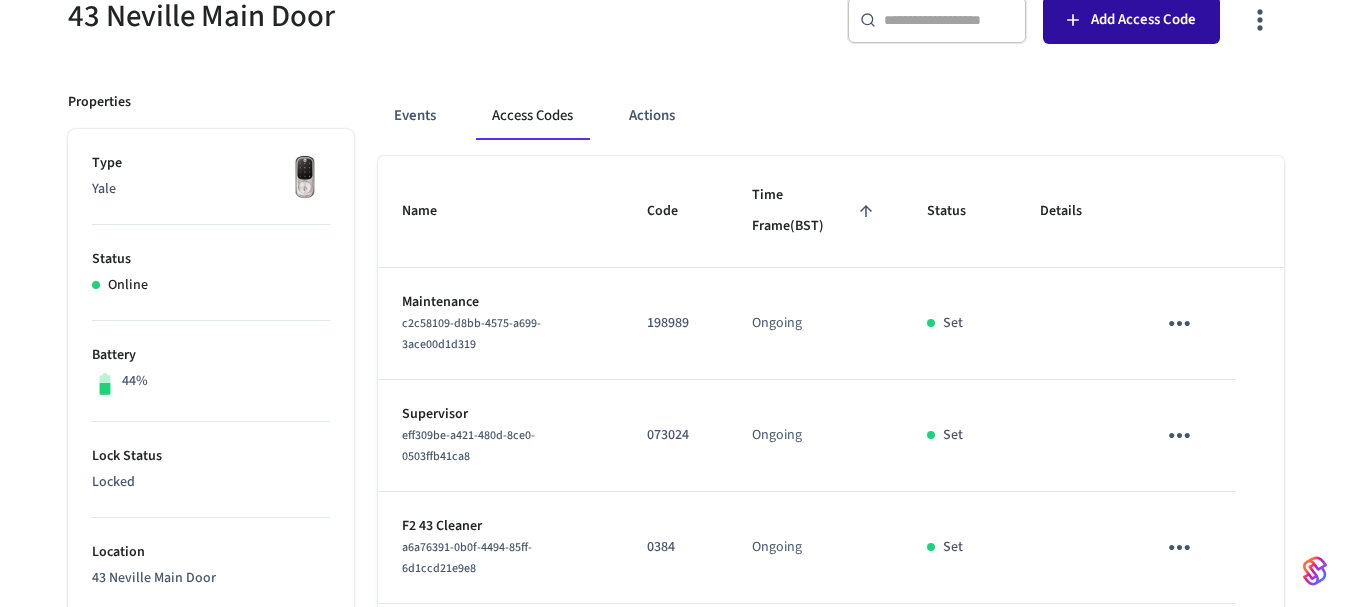 click on "Add Access Code" at bounding box center [1143, 20] 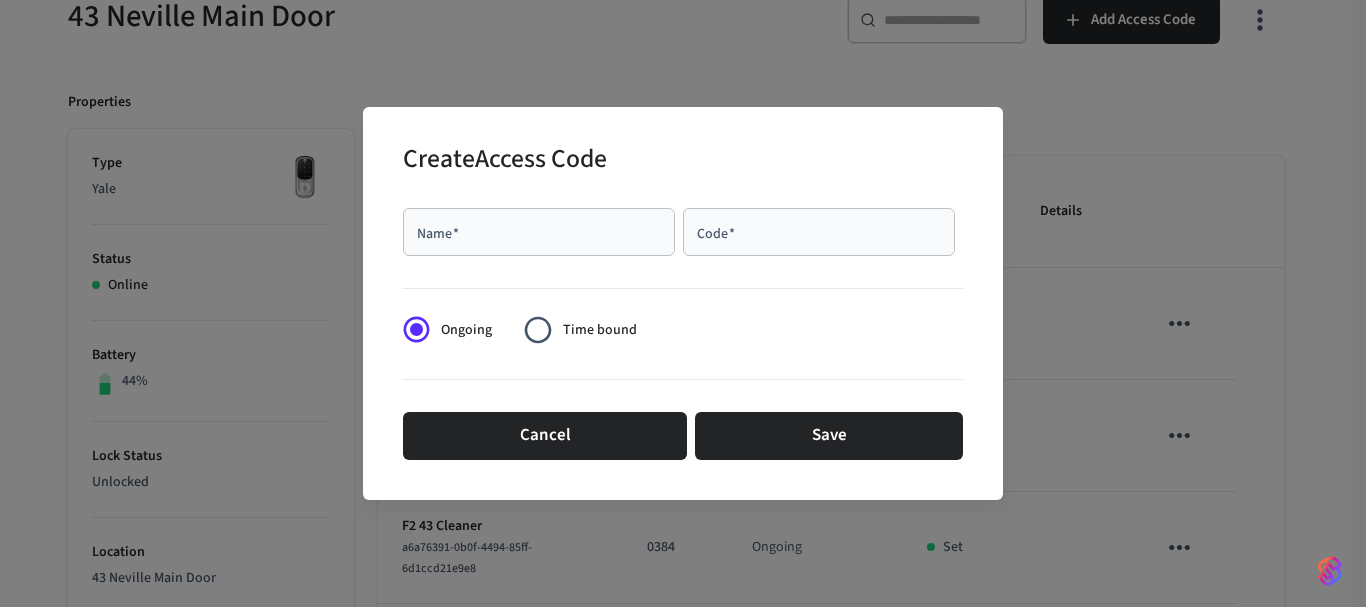 click on "Time bound" at bounding box center [600, 330] 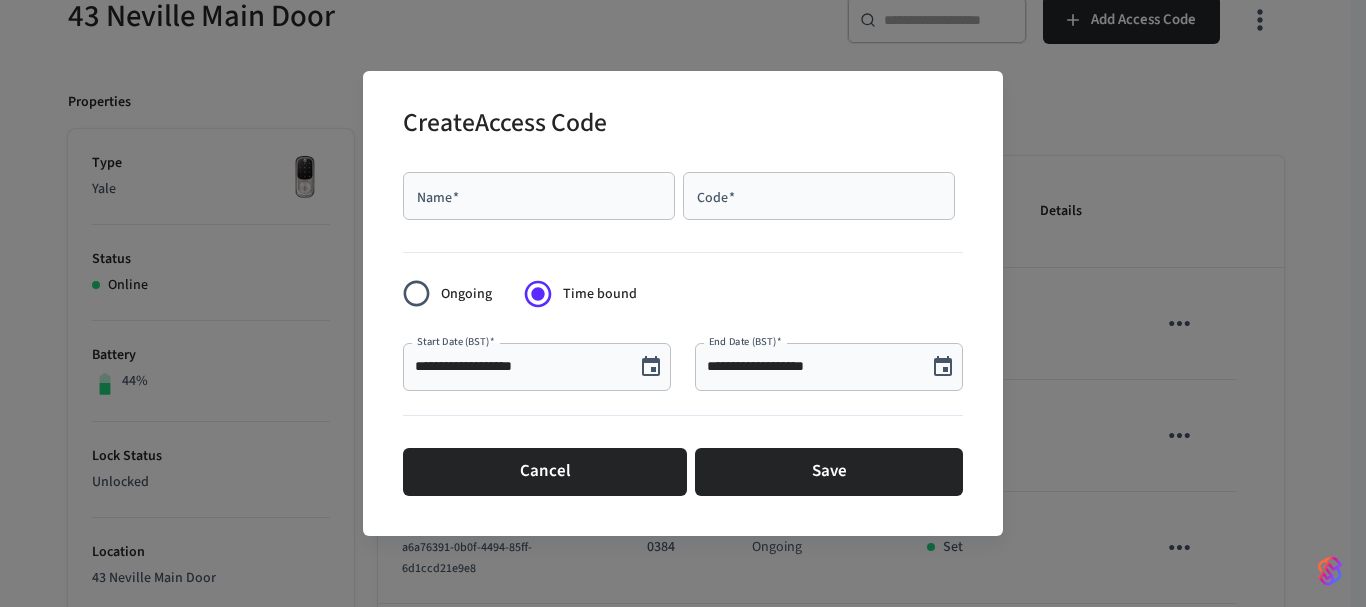 click on "Name   *" at bounding box center (539, 196) 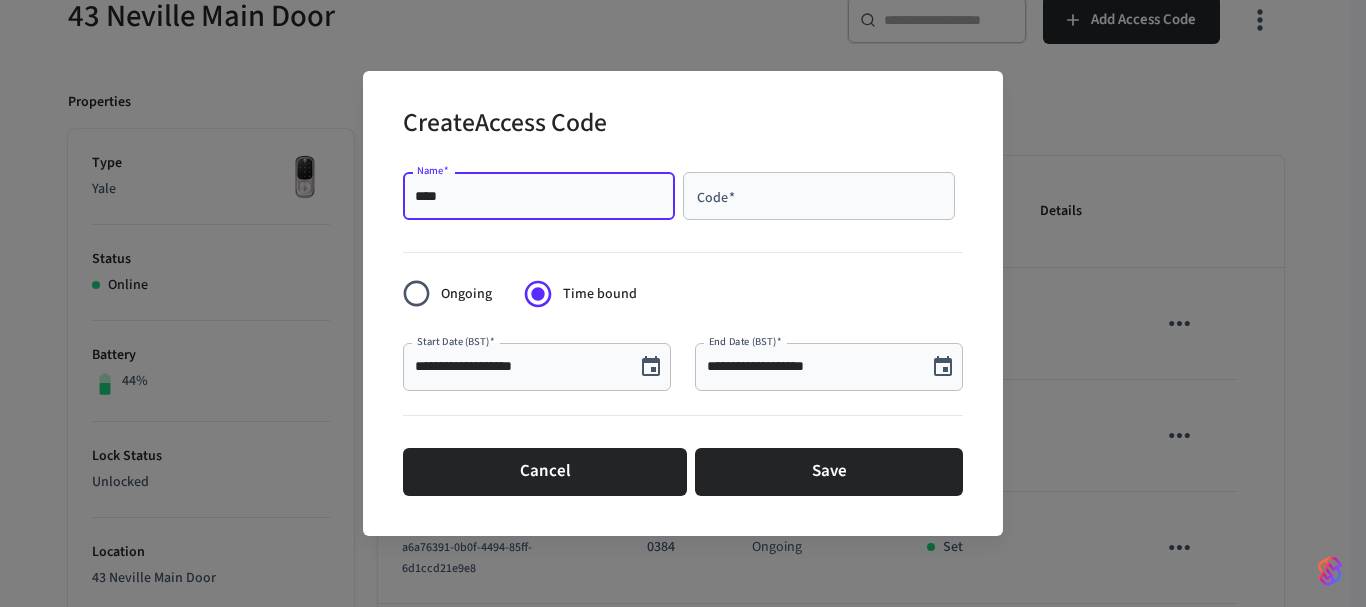 type on "****" 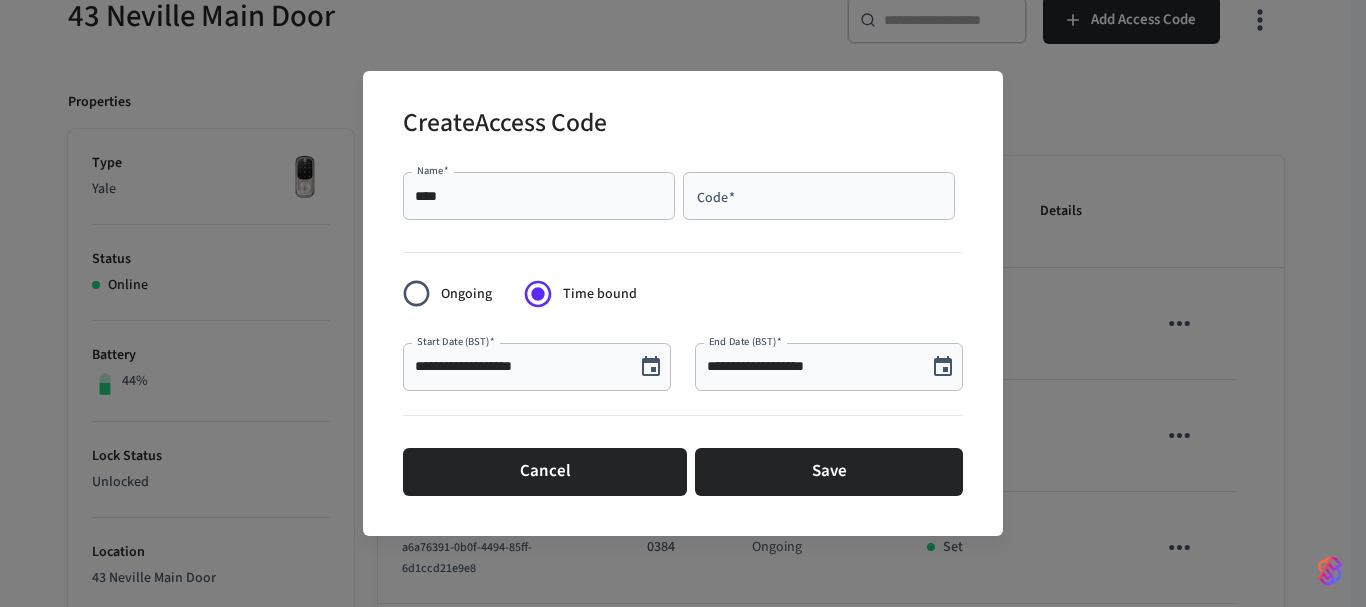 click on "Name   * **** Name   * Code   * Code   *" at bounding box center (683, 196) 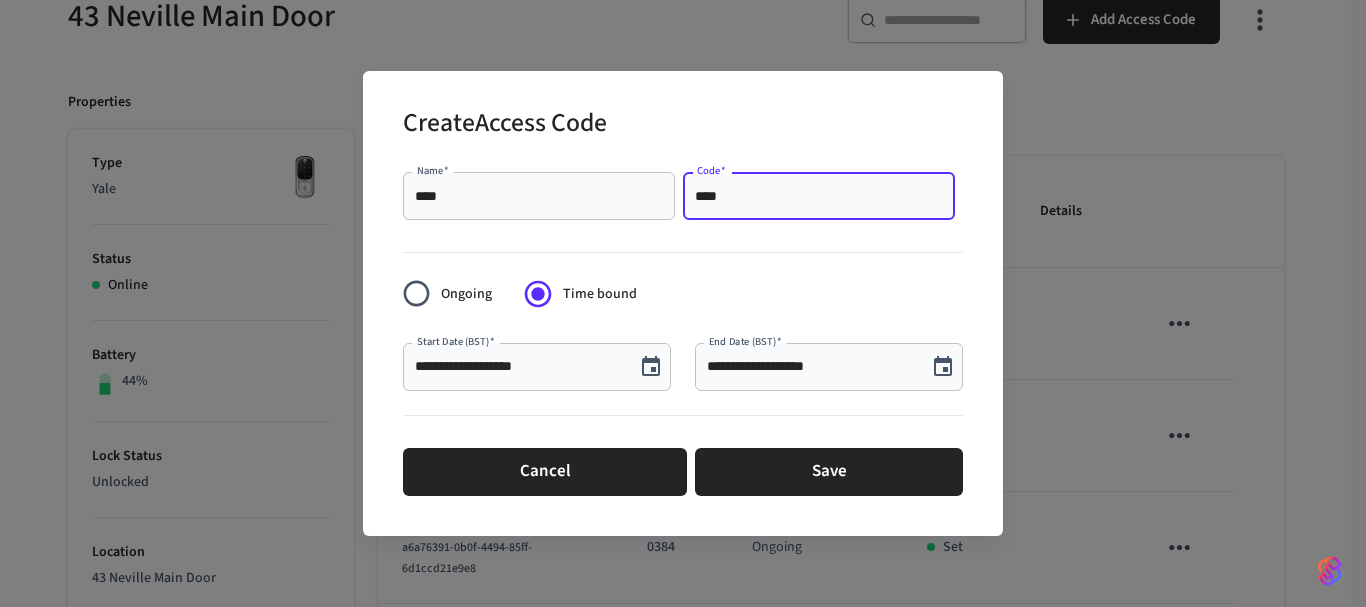 type on "****" 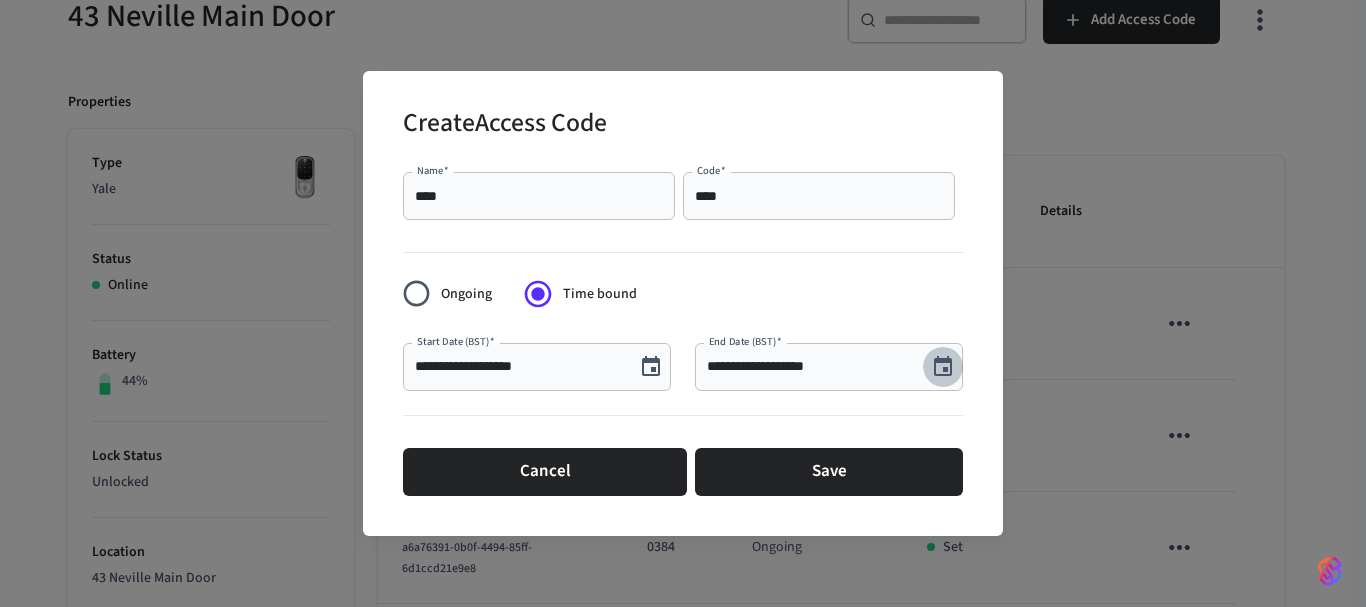 click 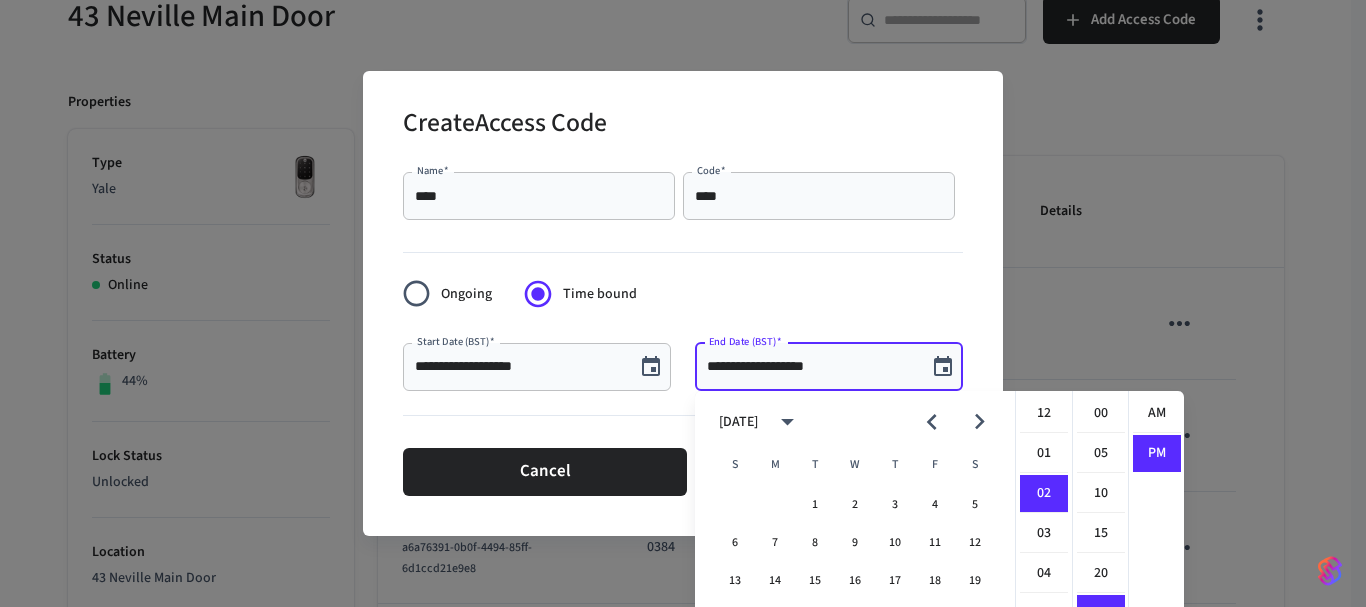 scroll, scrollTop: 80, scrollLeft: 0, axis: vertical 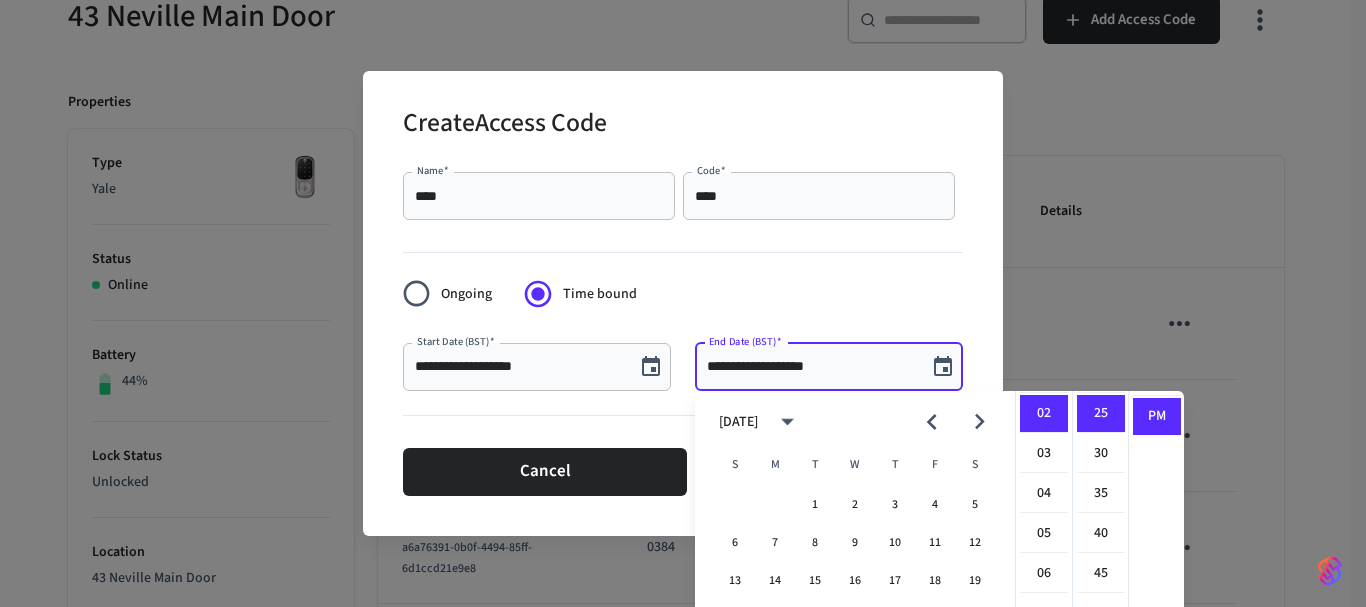 type 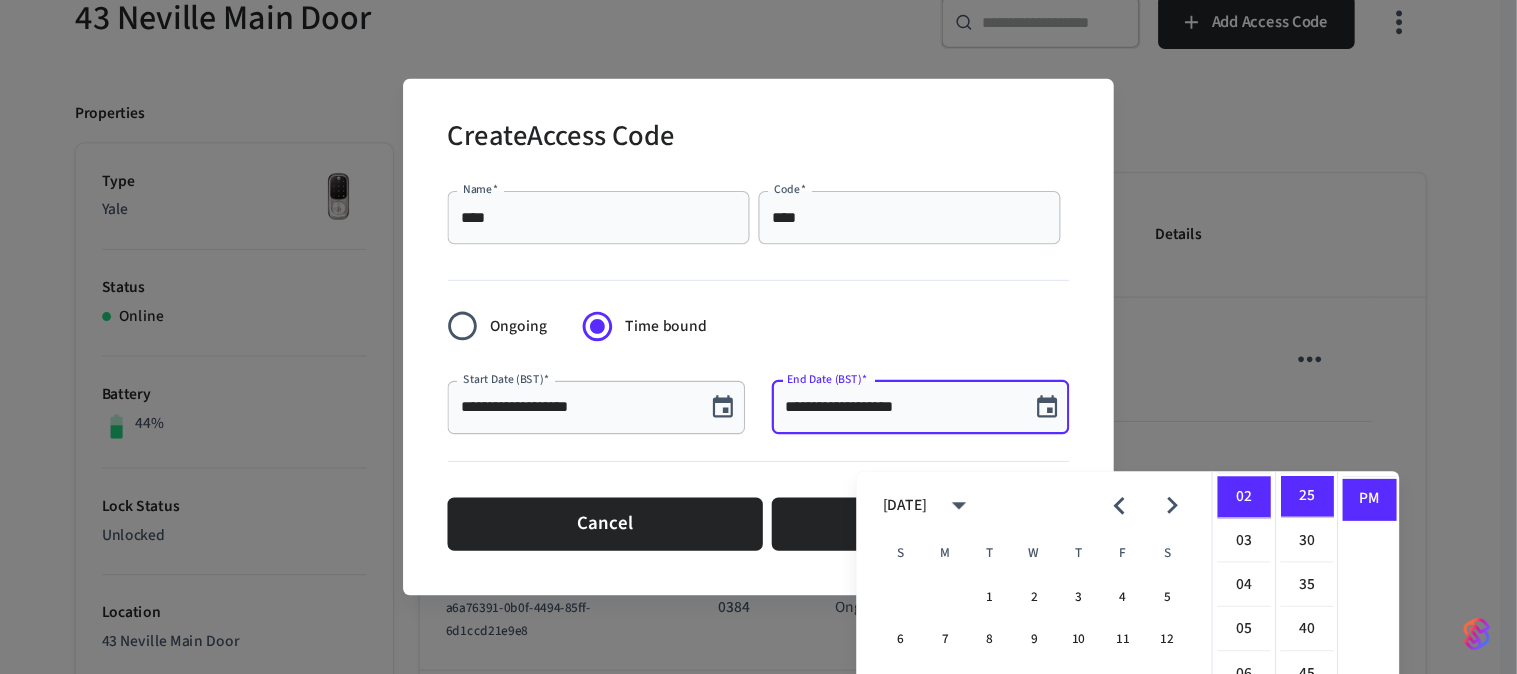 scroll, scrollTop: 80, scrollLeft: 0, axis: vertical 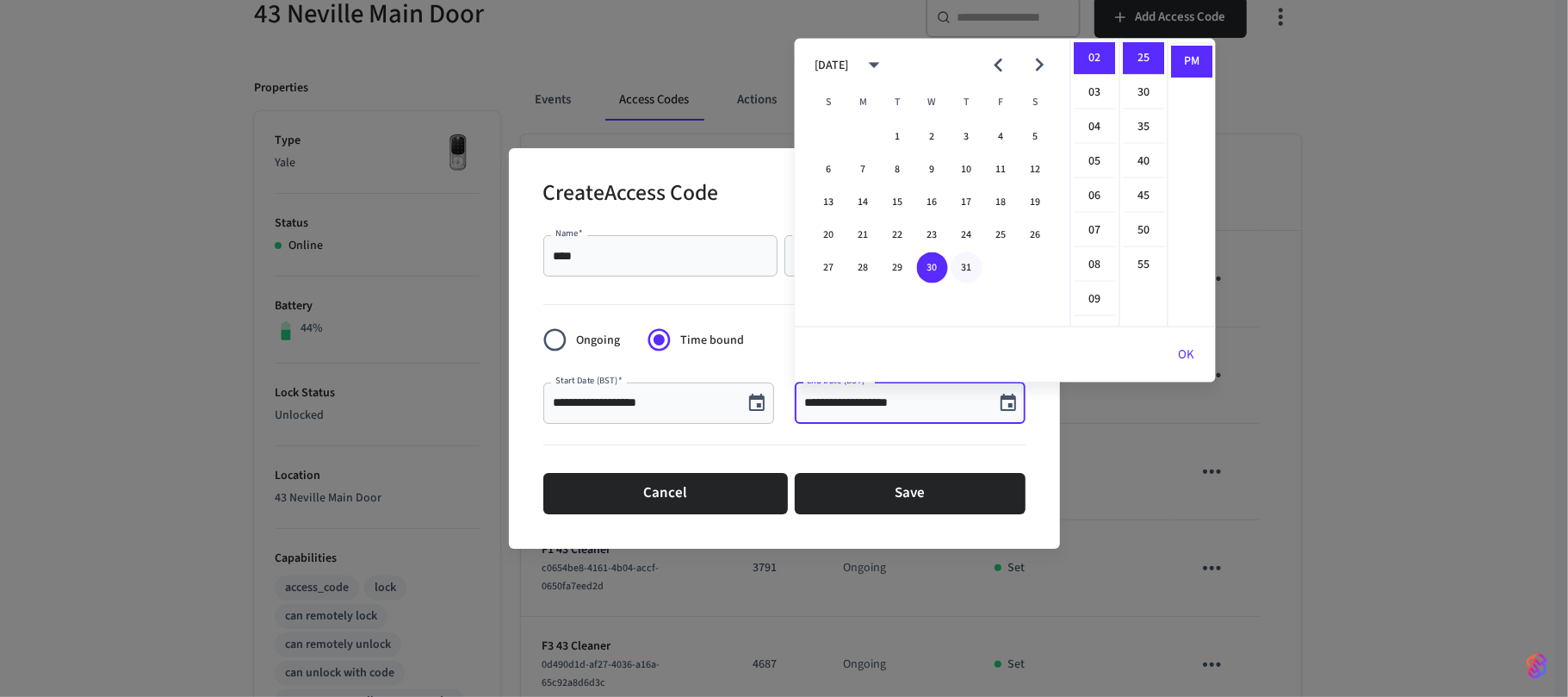 click on "31" at bounding box center [967, 268] 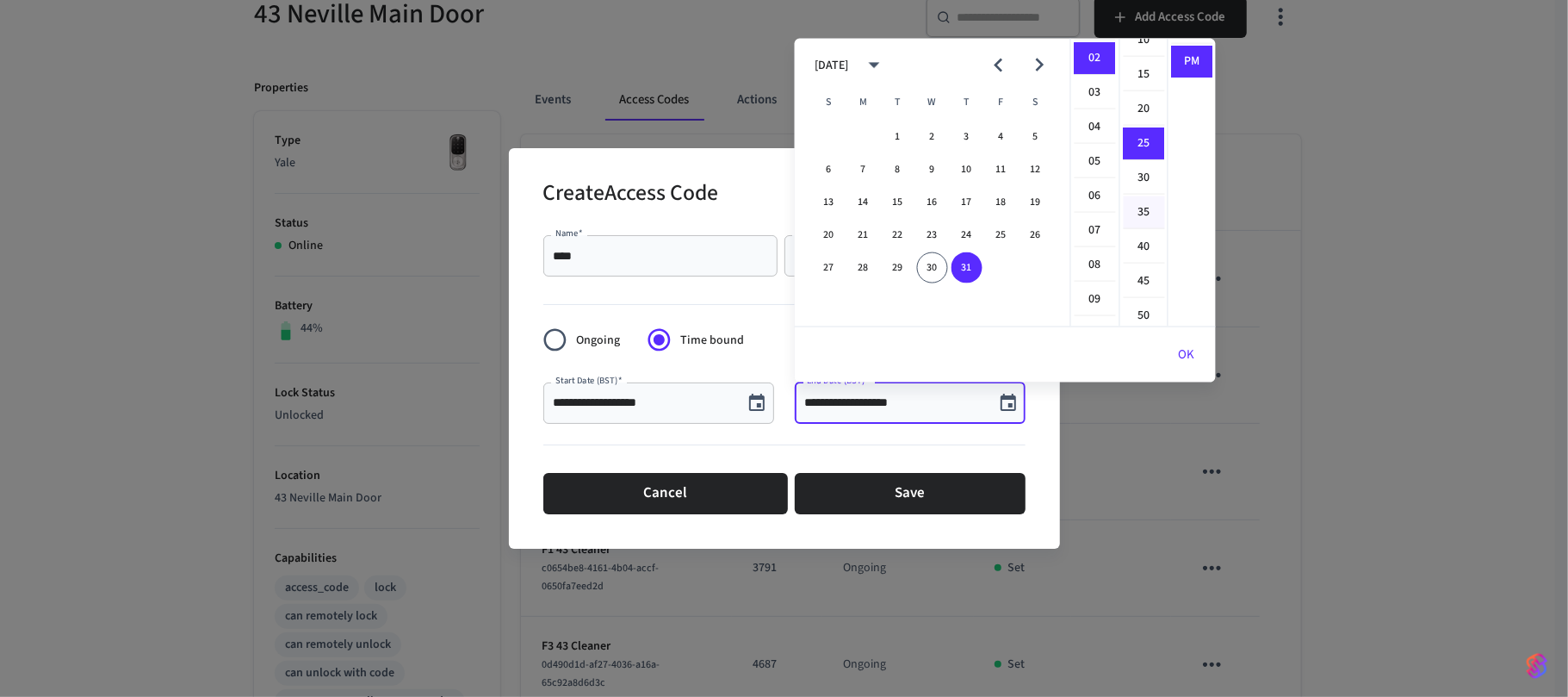 scroll, scrollTop: 0, scrollLeft: 0, axis: both 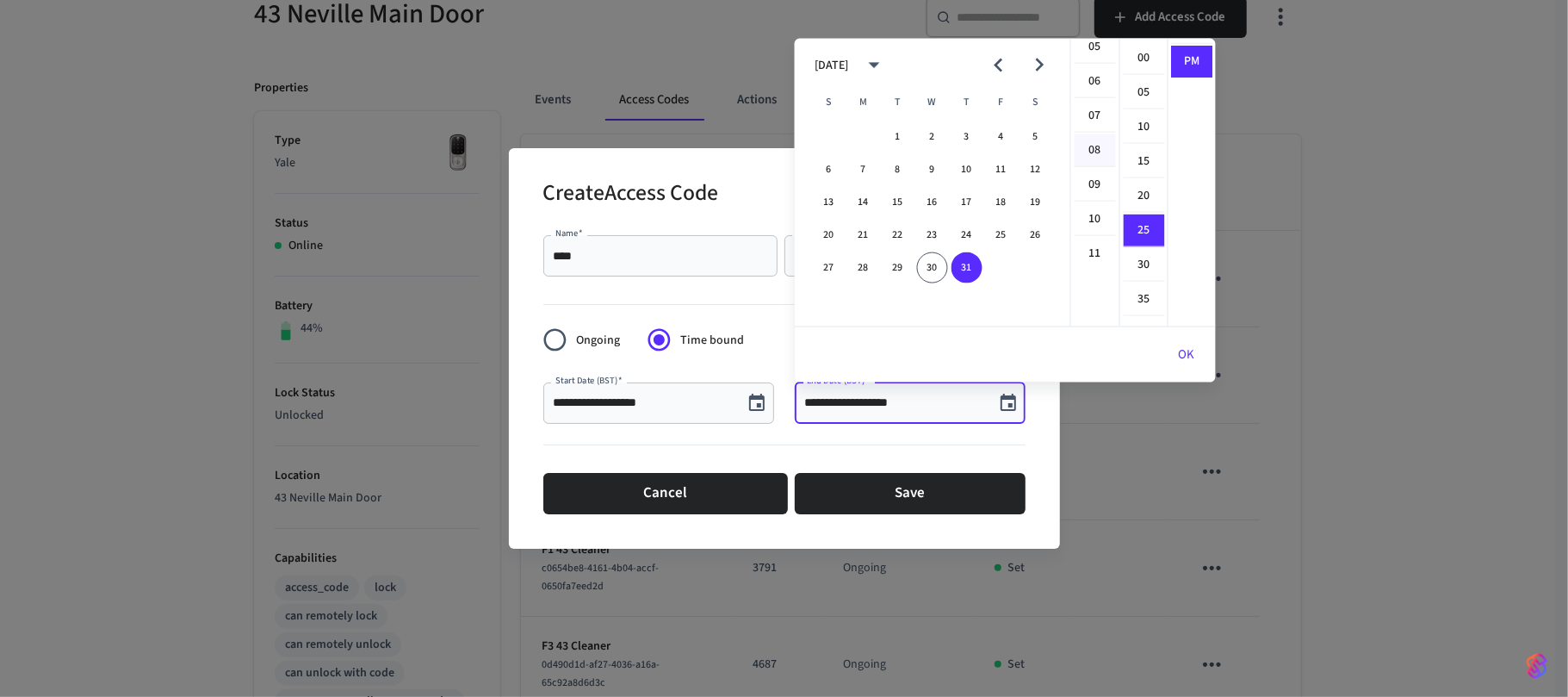 click on "08" at bounding box center (1095, 151) 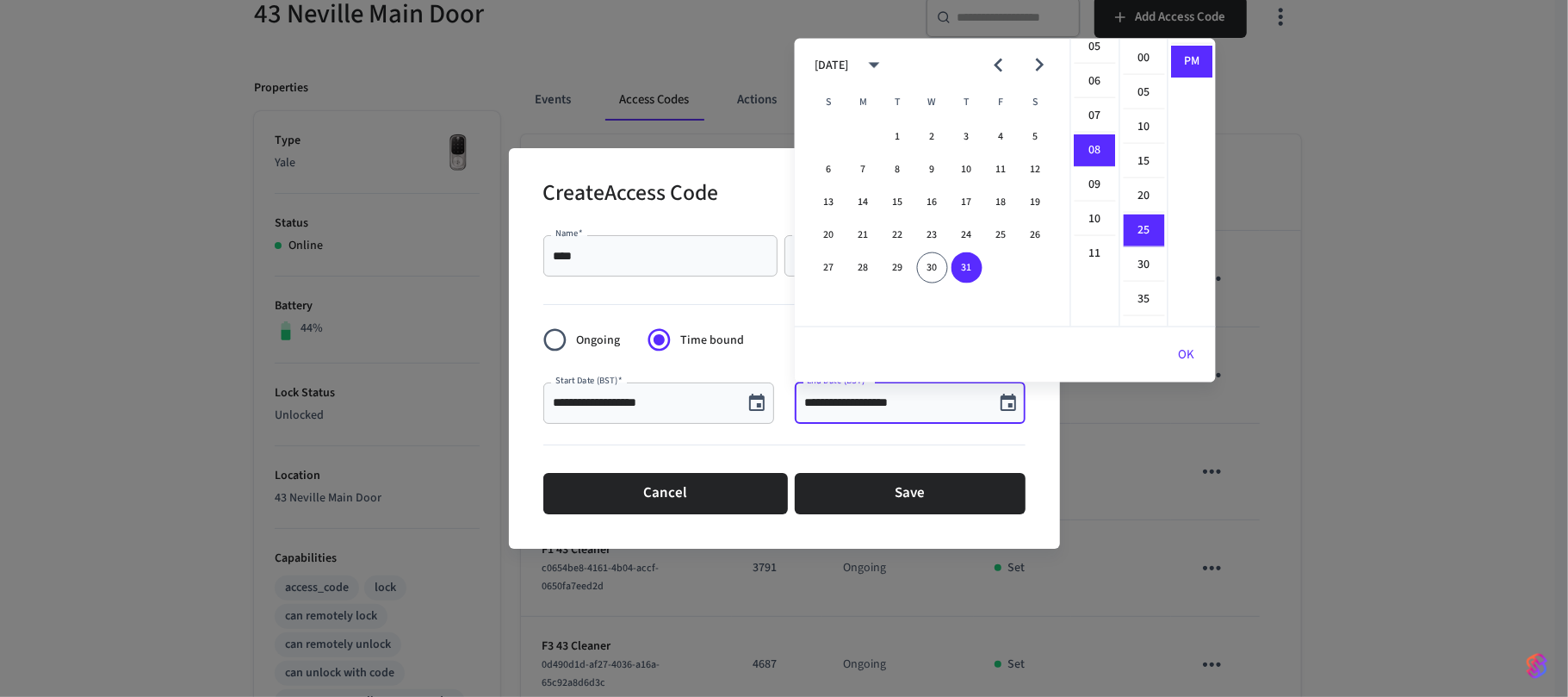 scroll, scrollTop: 277, scrollLeft: 0, axis: vertical 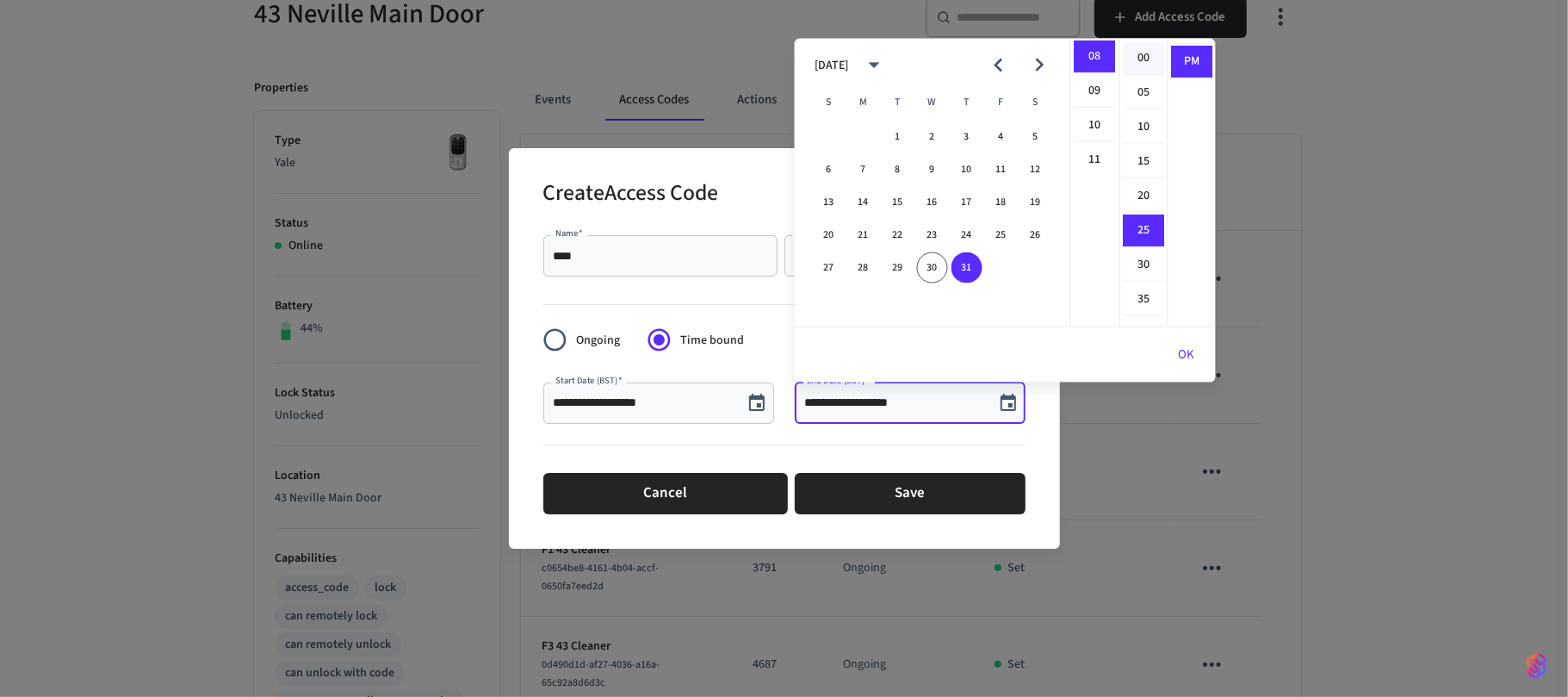 click on "00" at bounding box center (1144, 59) 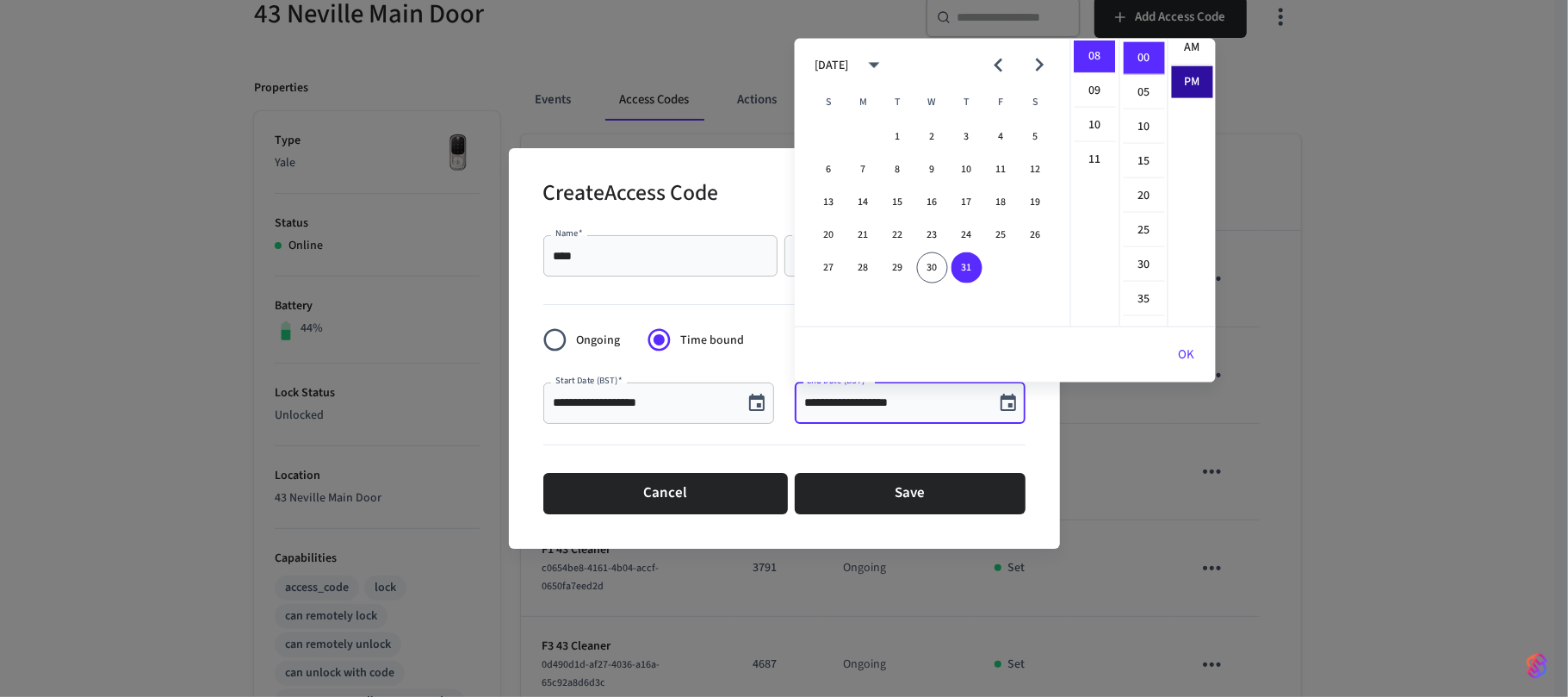 scroll, scrollTop: 0, scrollLeft: 0, axis: both 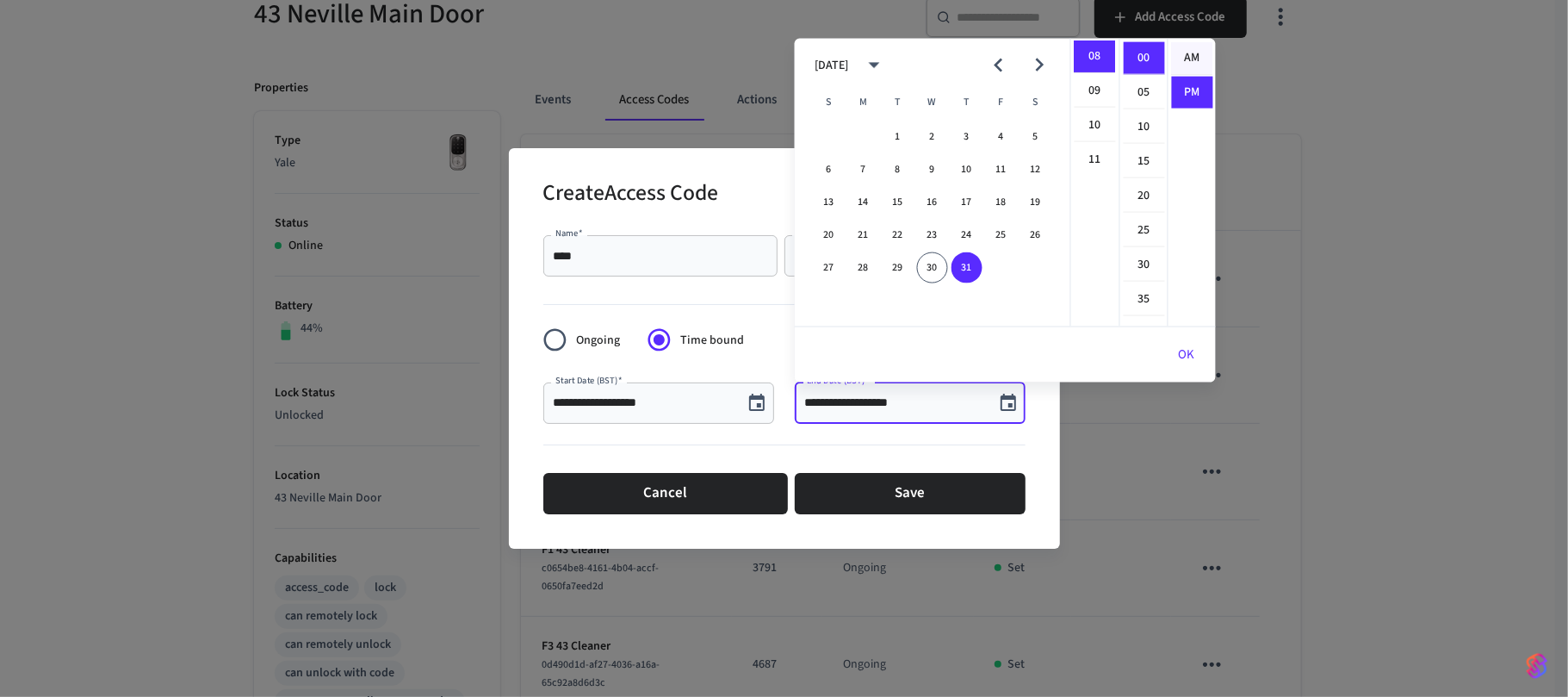 click on "AM" at bounding box center (1193, 59) 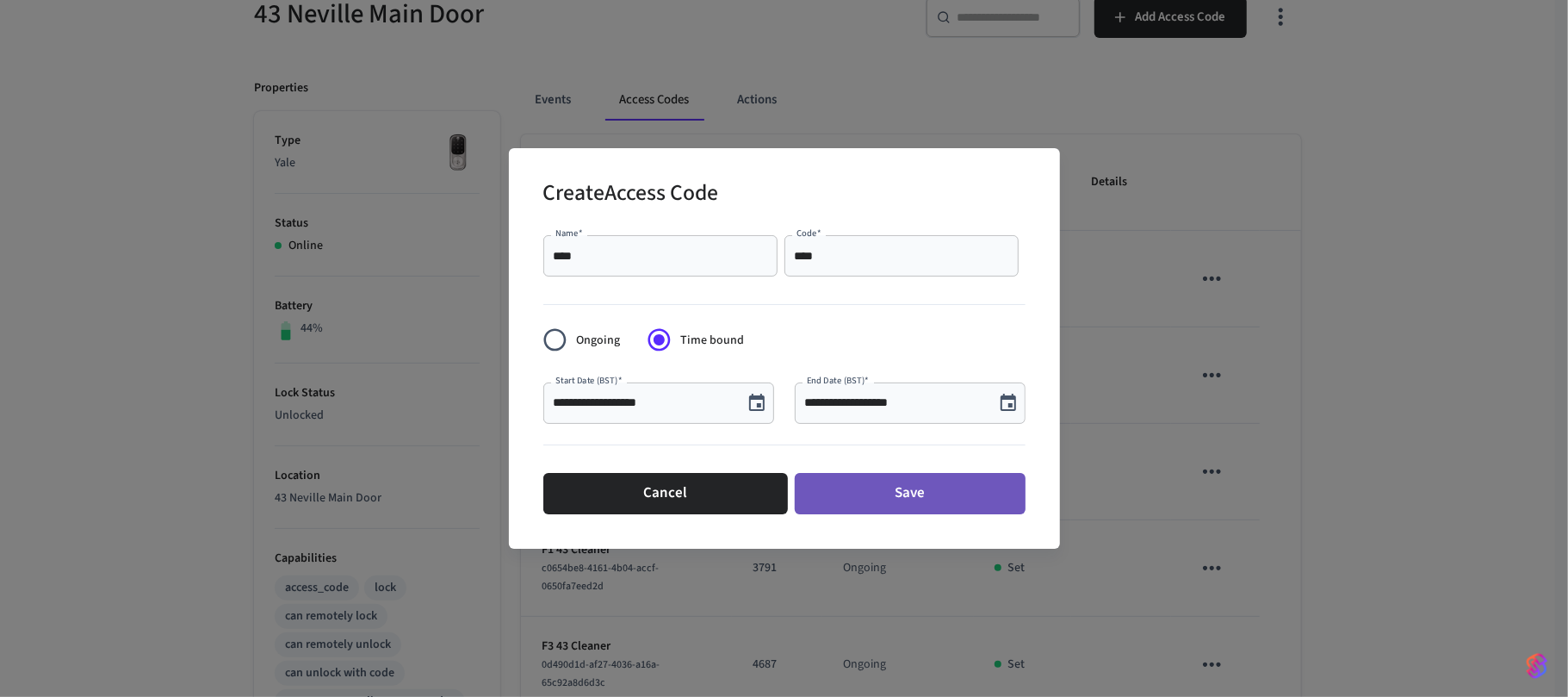 click on "Save" at bounding box center [910, 494] 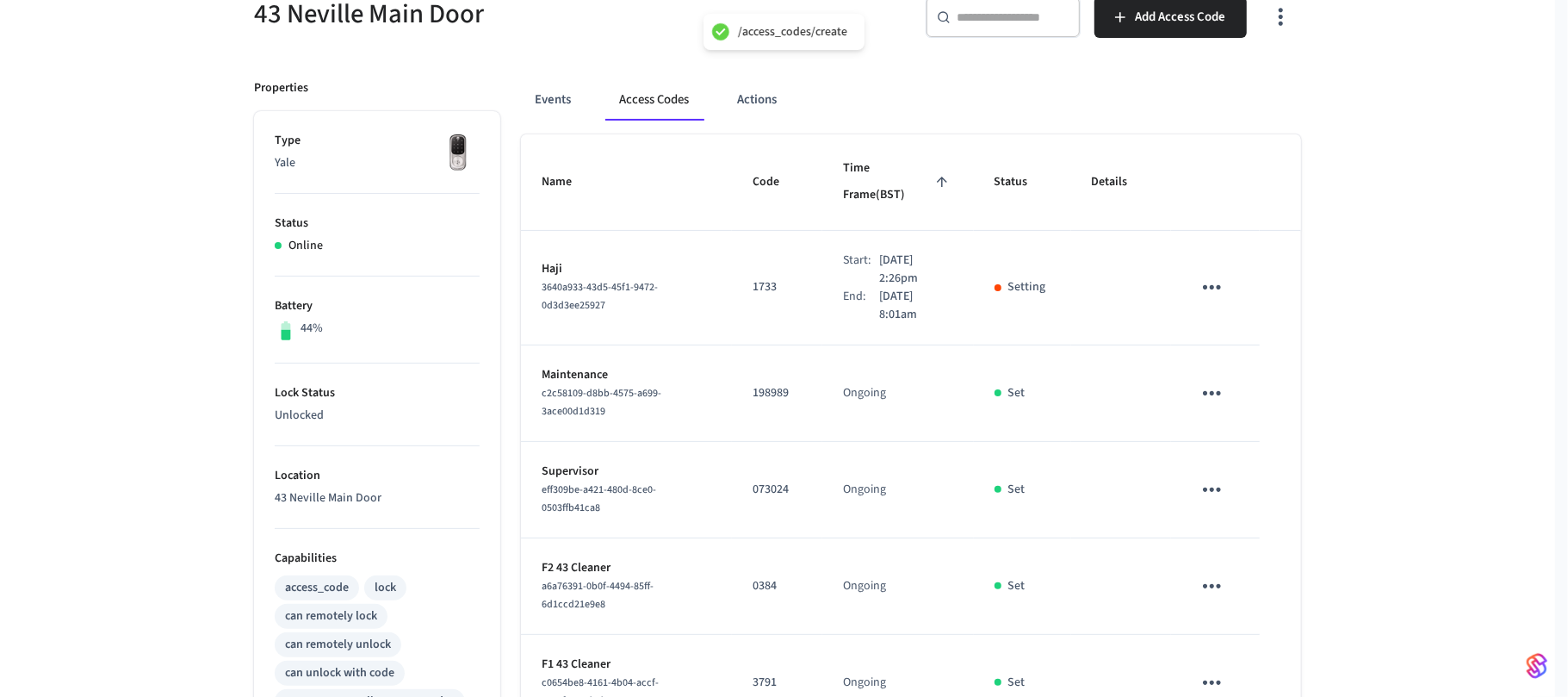 scroll, scrollTop: 170, scrollLeft: 0, axis: vertical 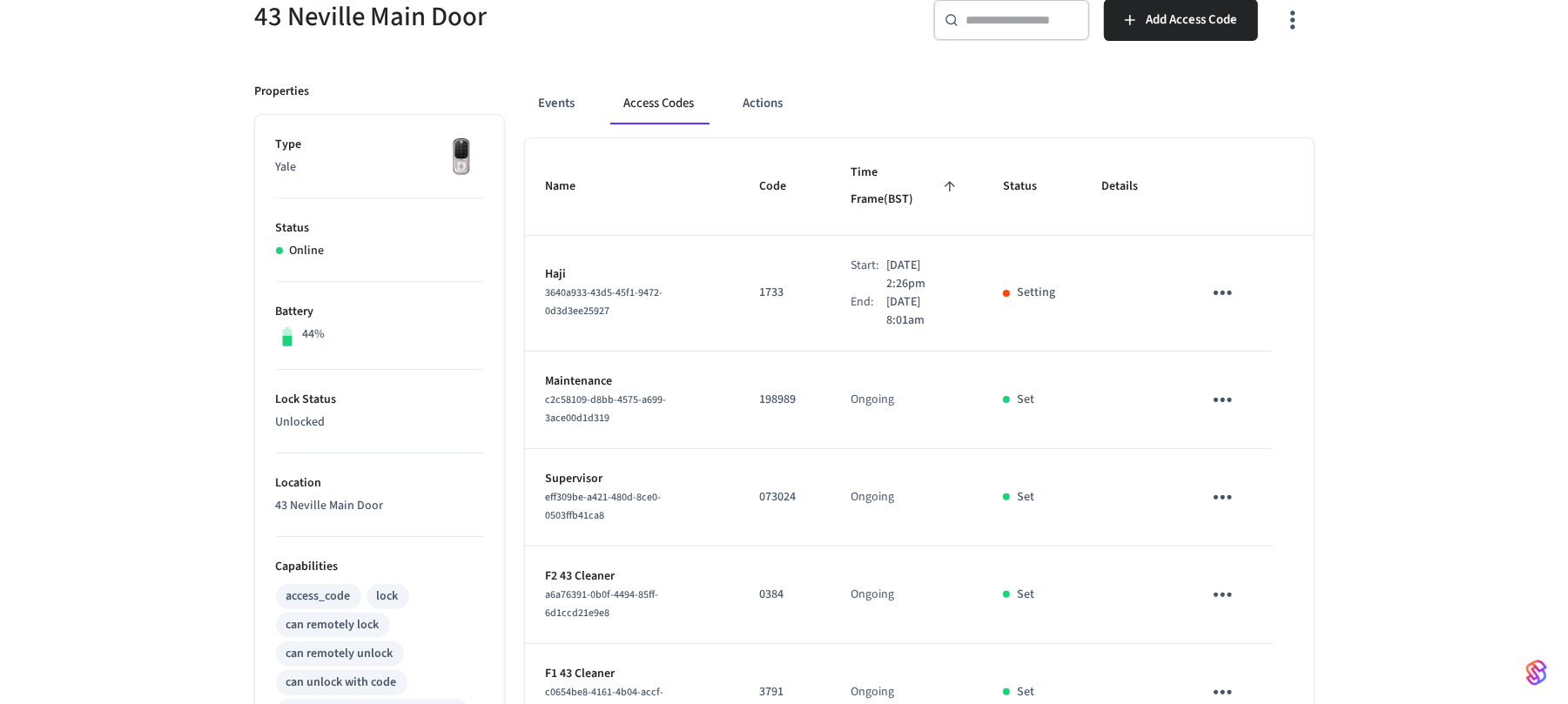 drag, startPoint x: 1164, startPoint y: 14, endPoint x: 909, endPoint y: 84, distance: 264.43336 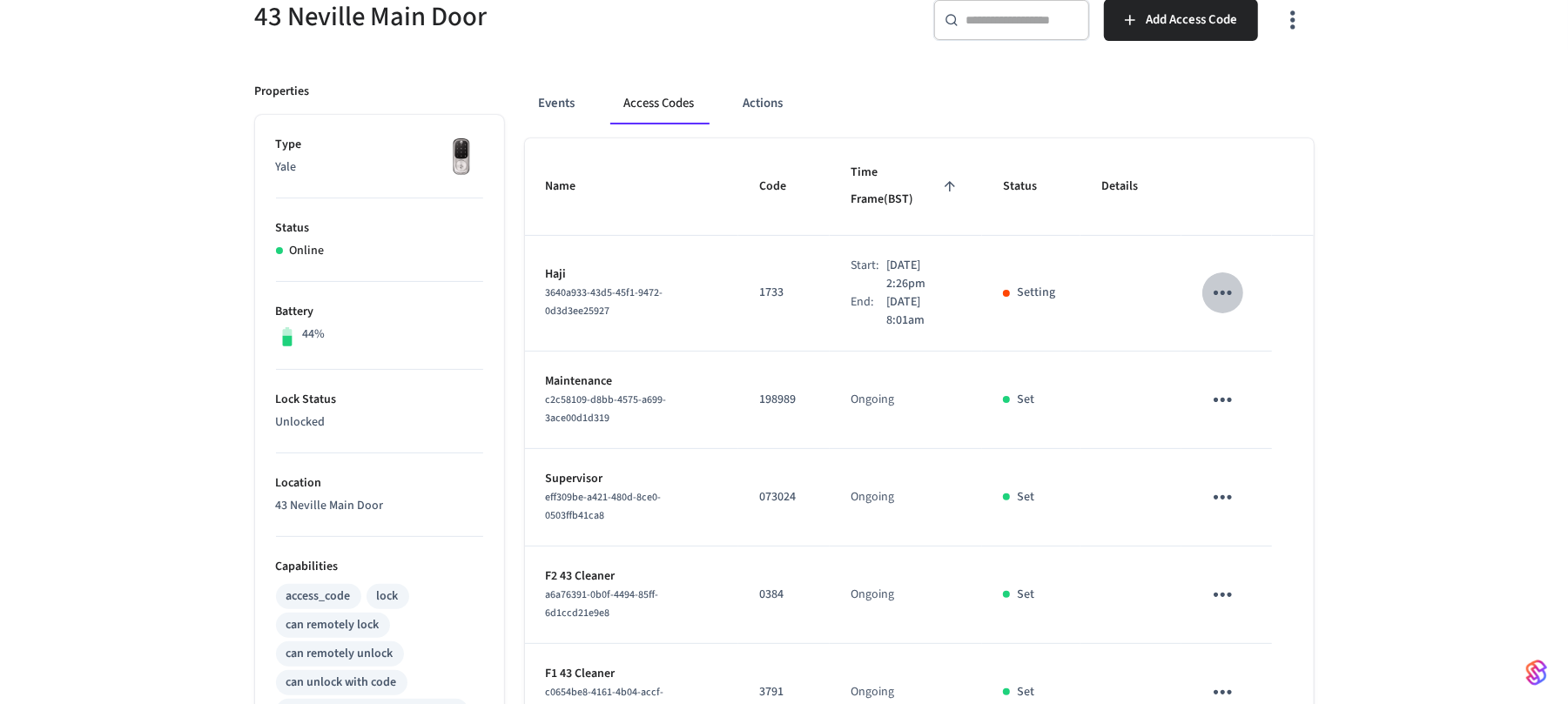 click 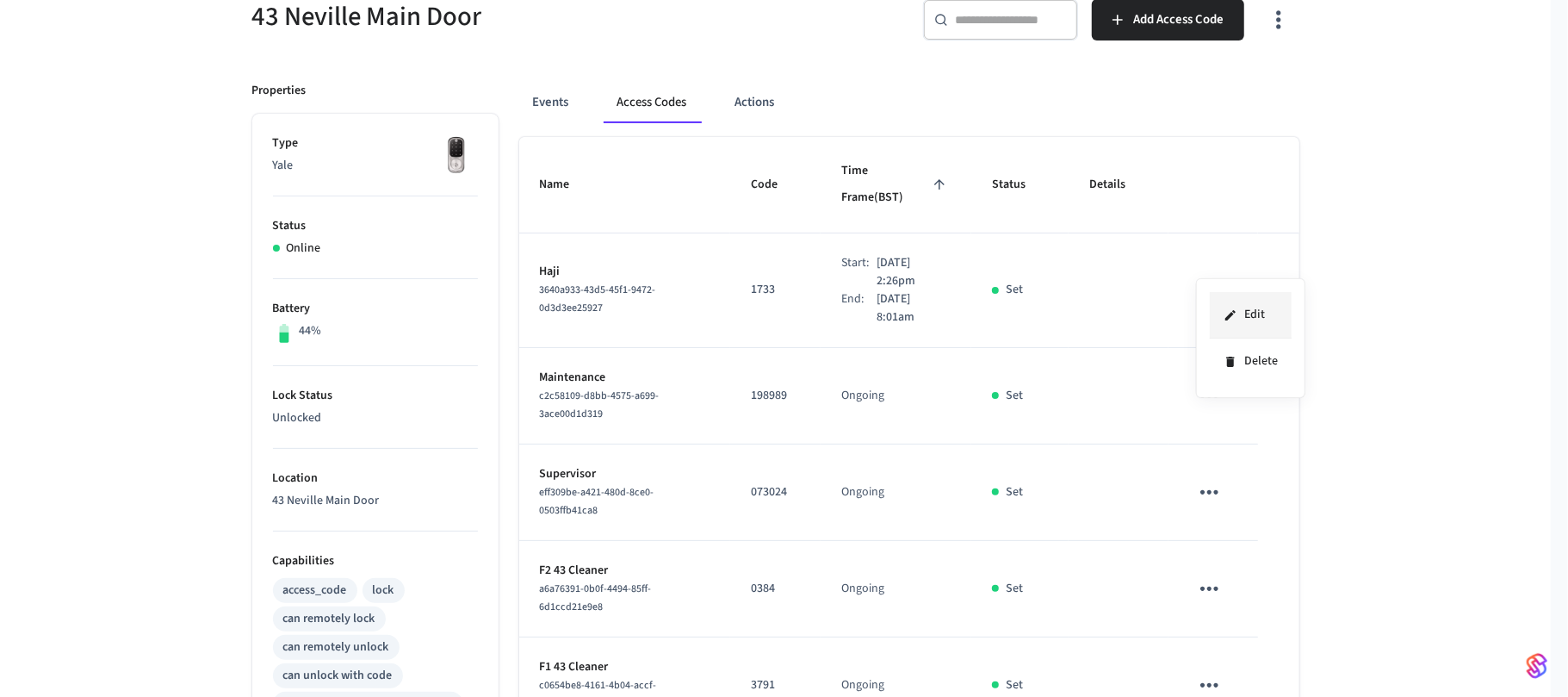 click on "Edit" at bounding box center [1250, 315] 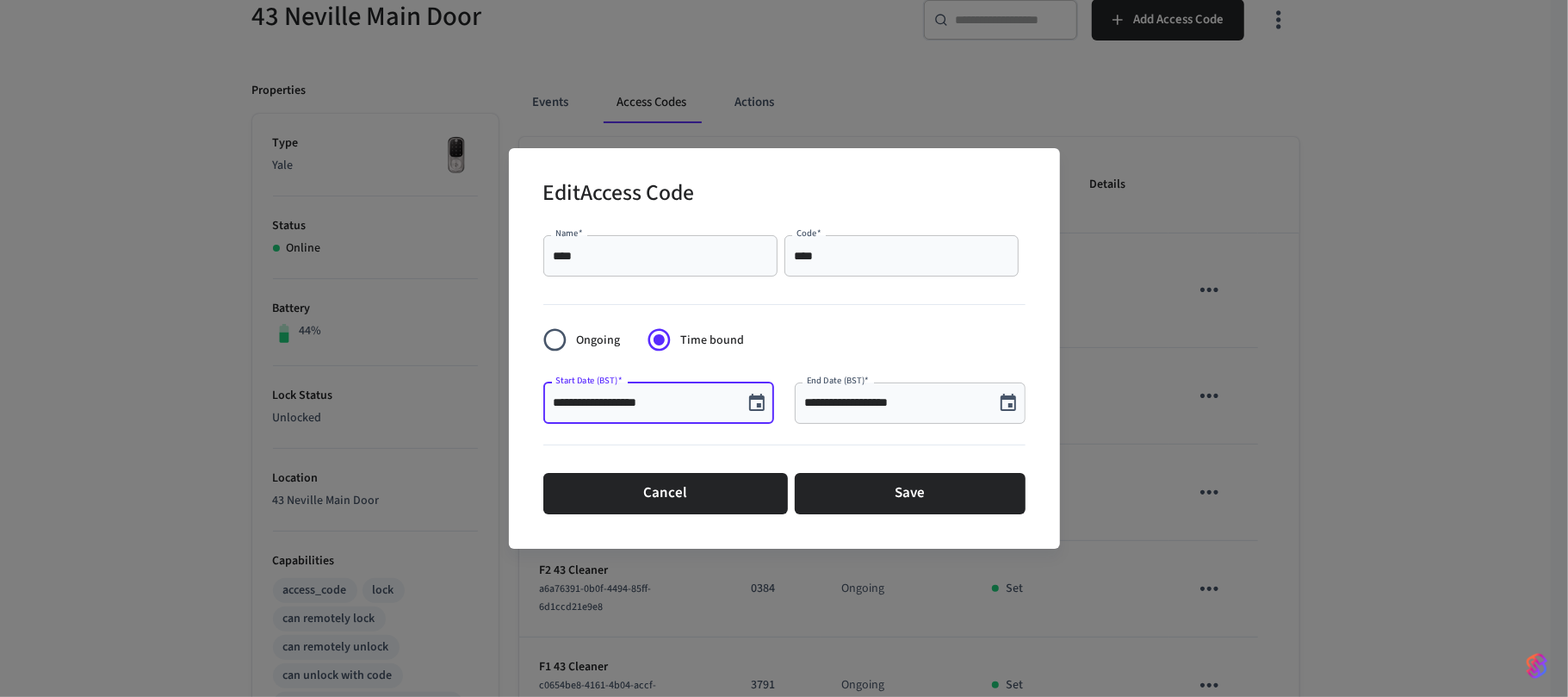 click on "**********" at bounding box center [643, 403] 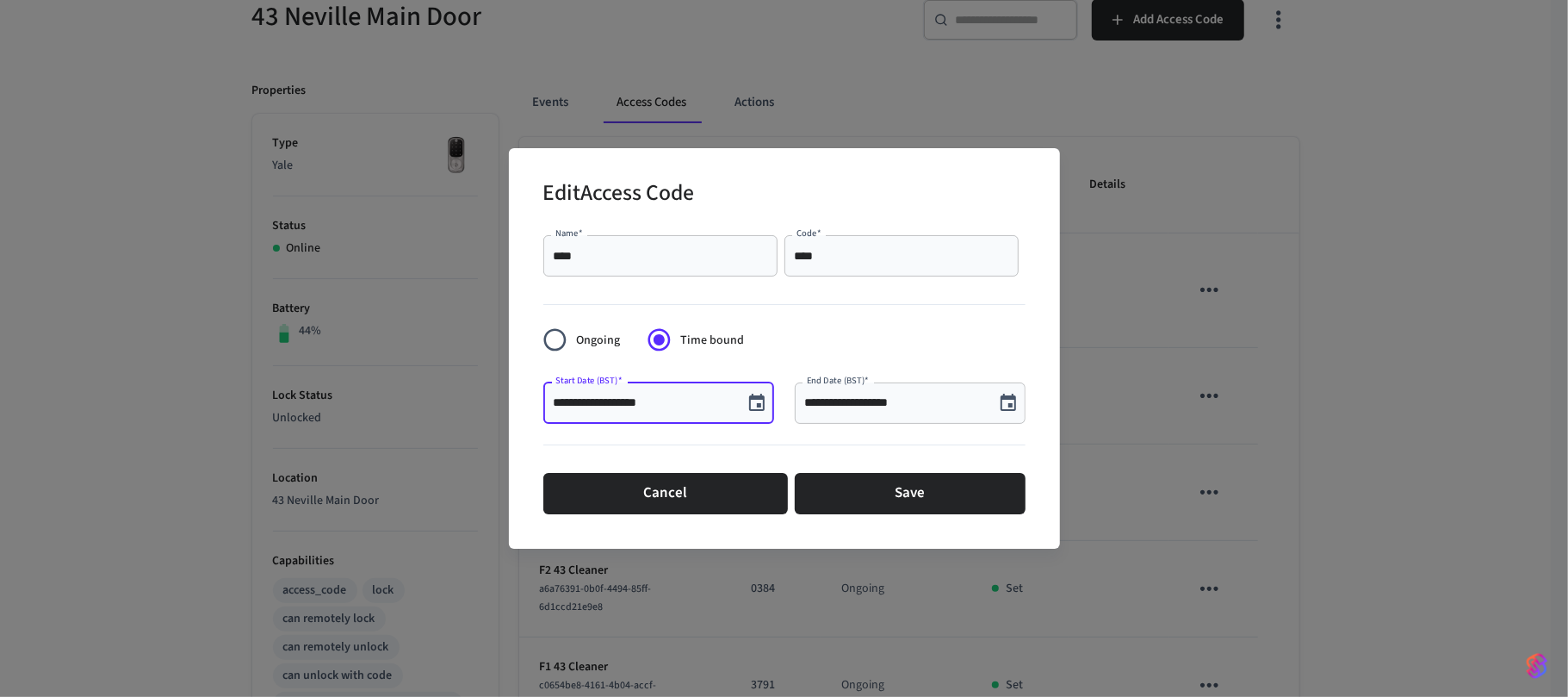 click 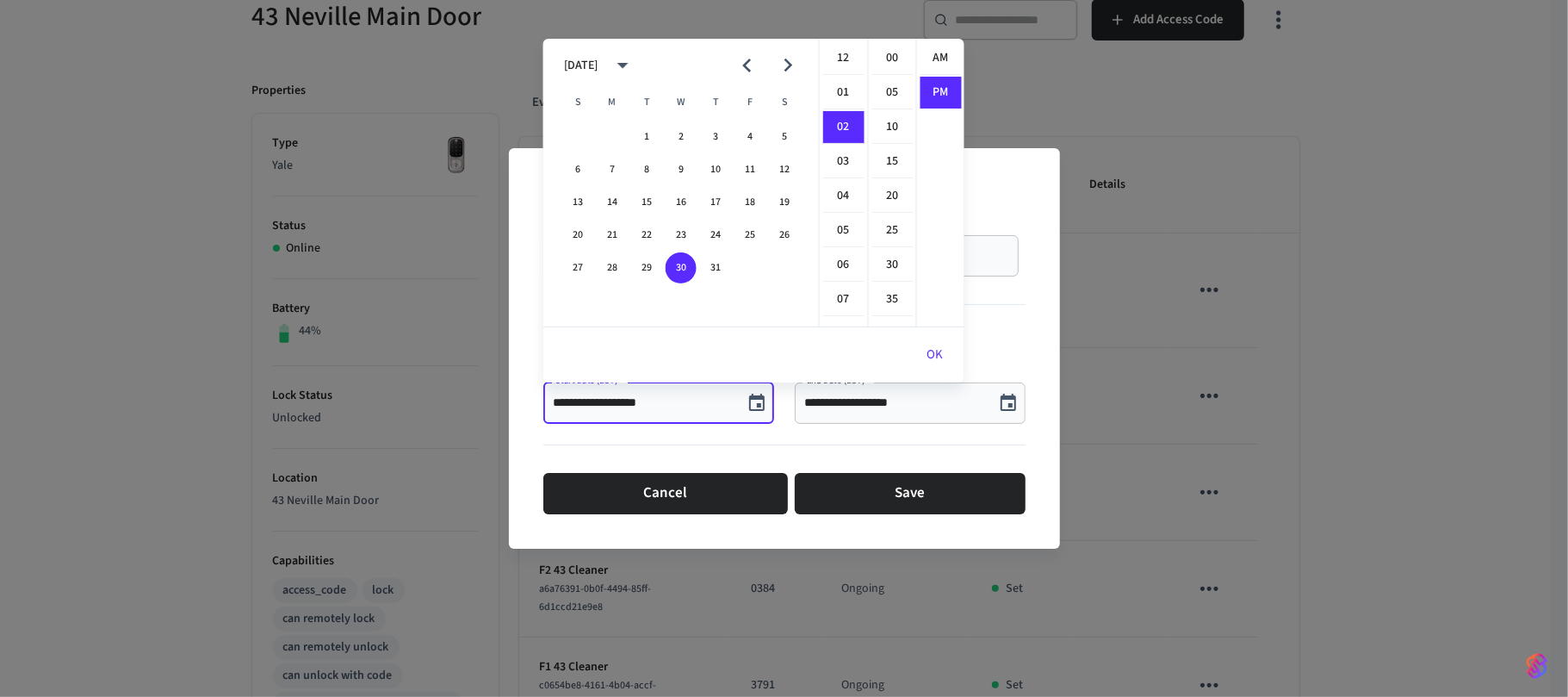 scroll, scrollTop: 70, scrollLeft: 0, axis: vertical 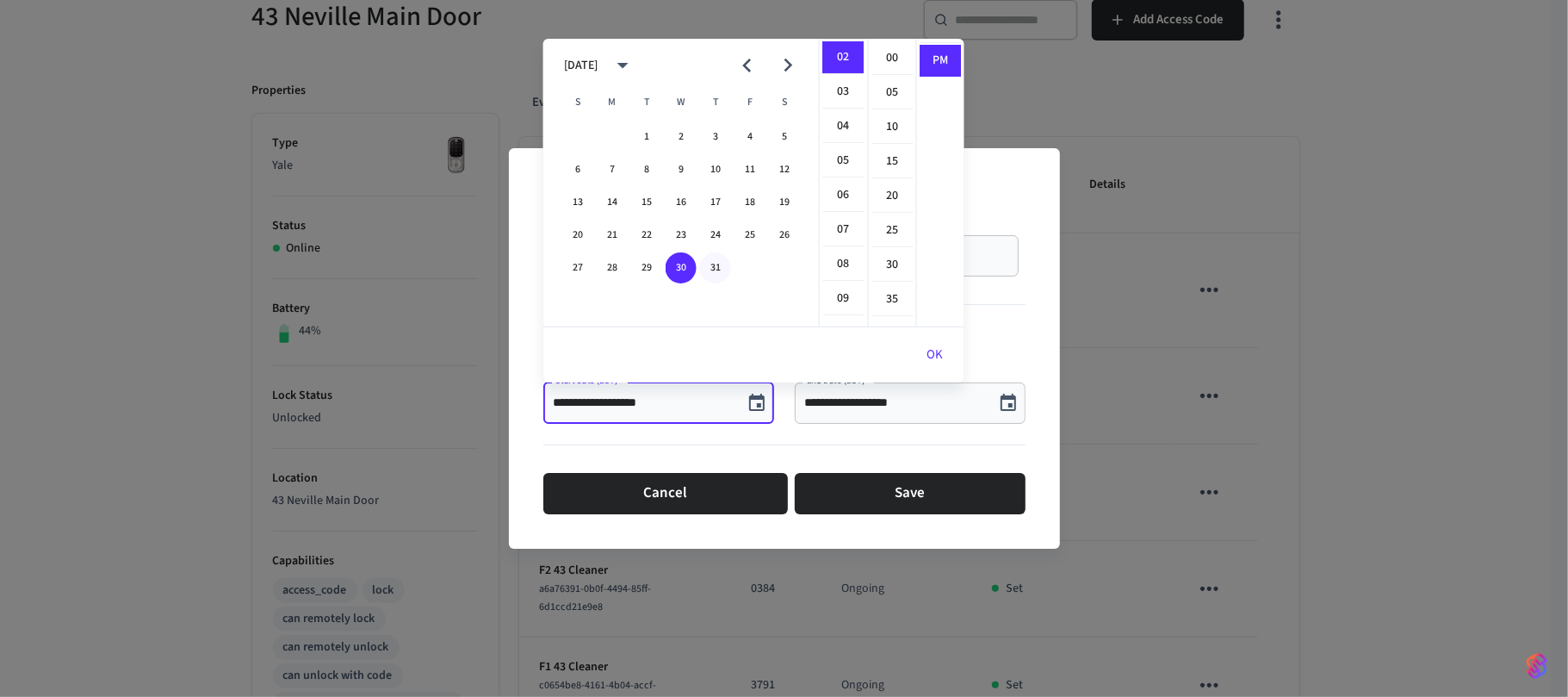 click on "31" at bounding box center [716, 268] 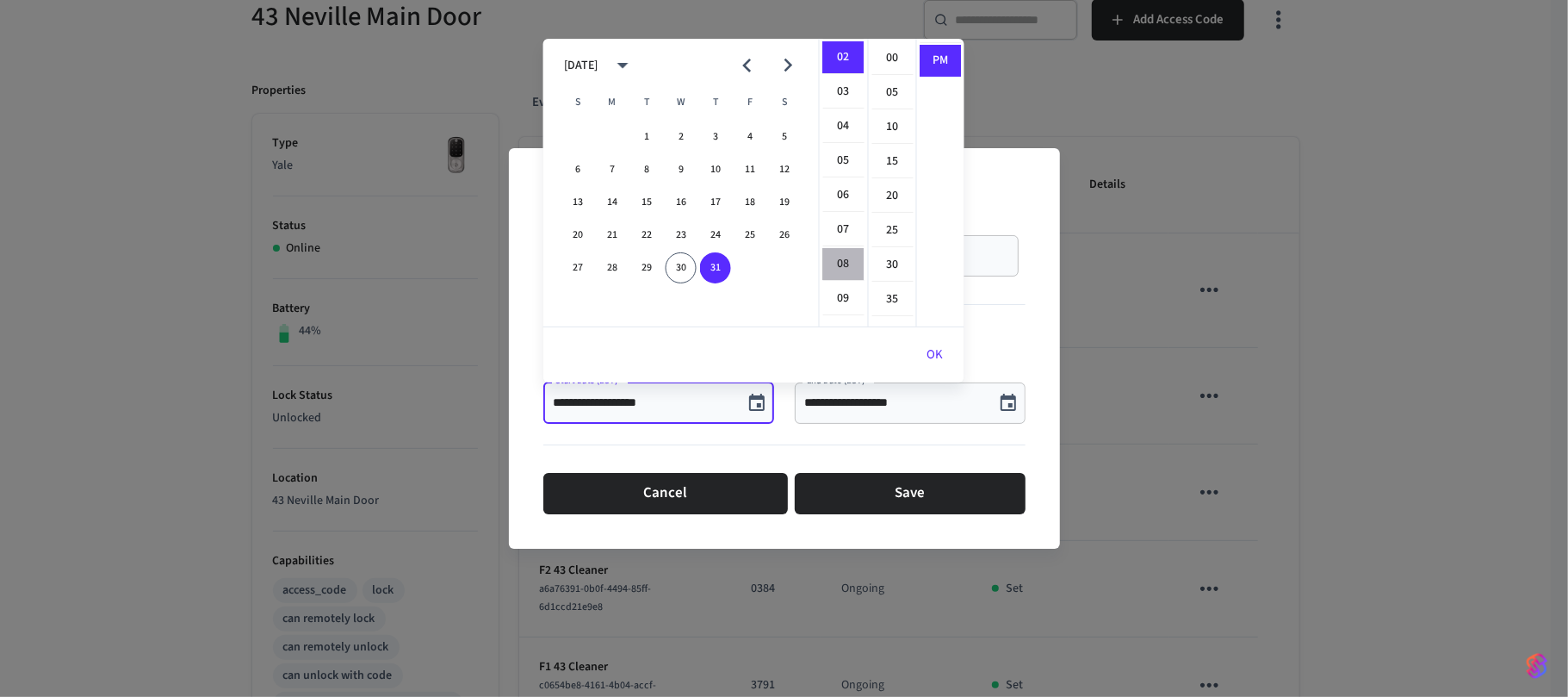 click on "08" at bounding box center [844, 264] 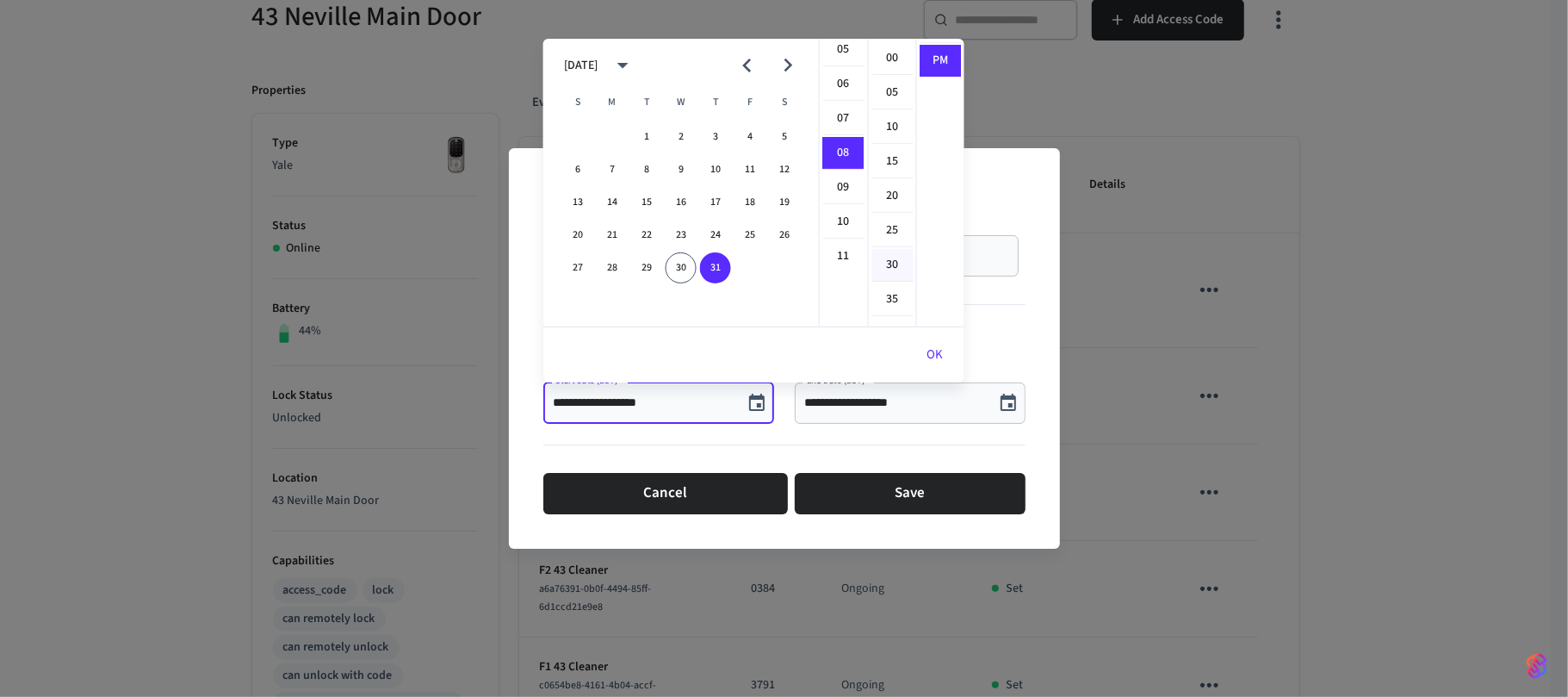scroll, scrollTop: 277, scrollLeft: 0, axis: vertical 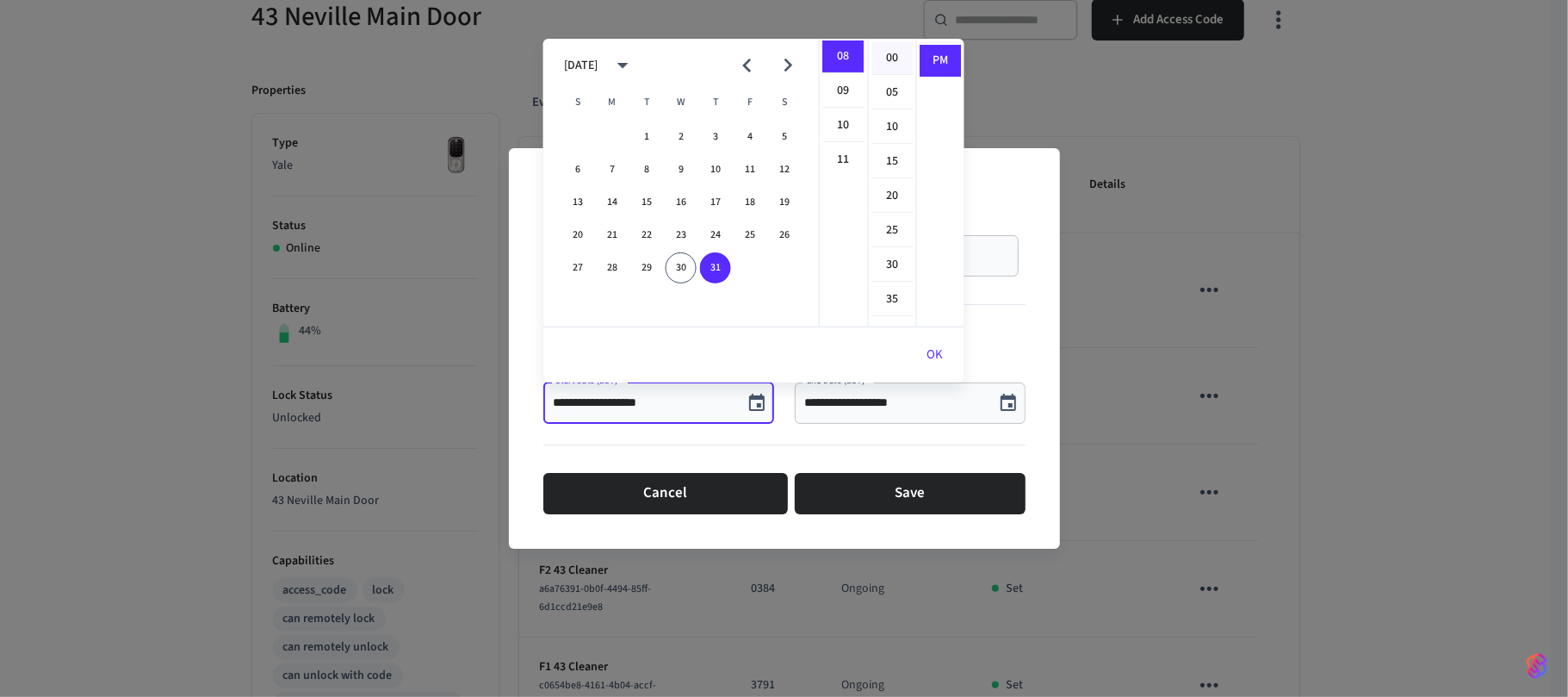 click on "00" at bounding box center (893, 59) 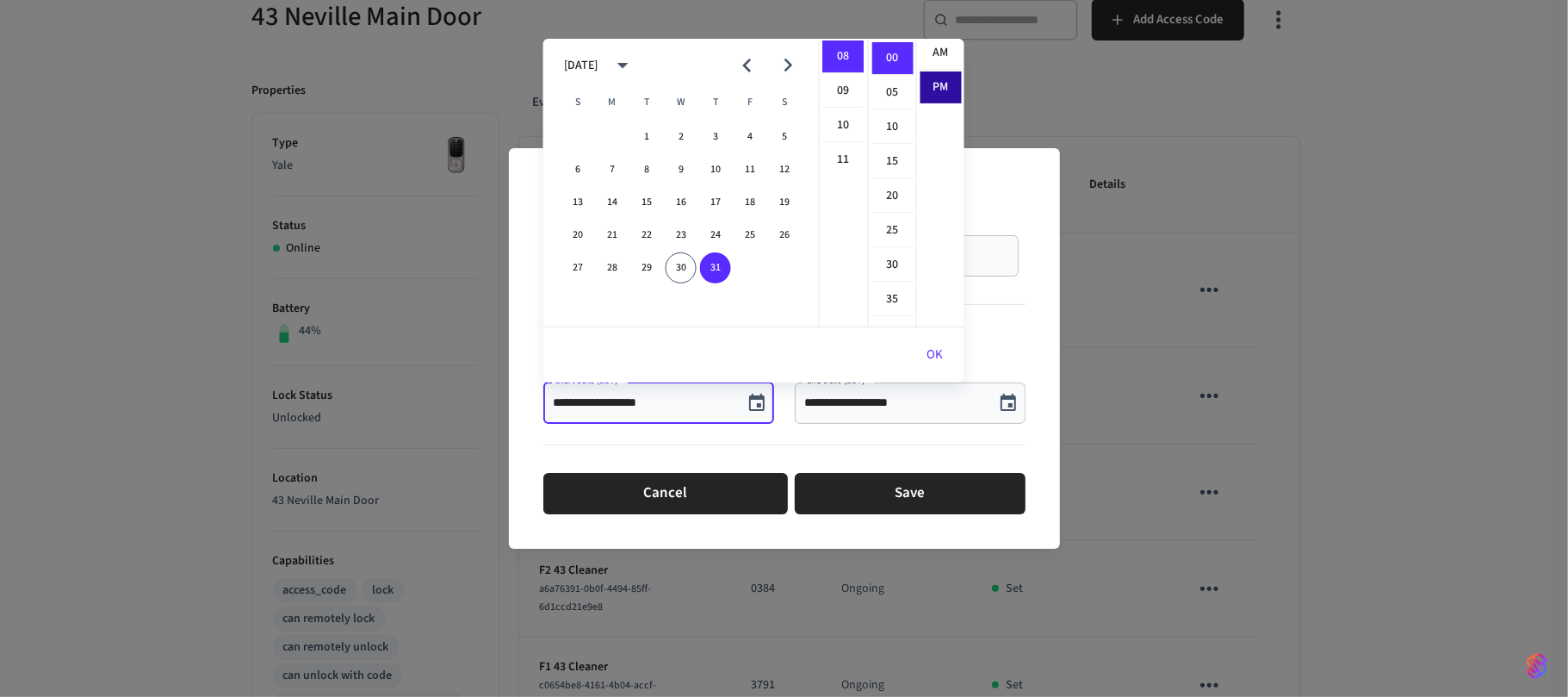 scroll, scrollTop: 0, scrollLeft: 0, axis: both 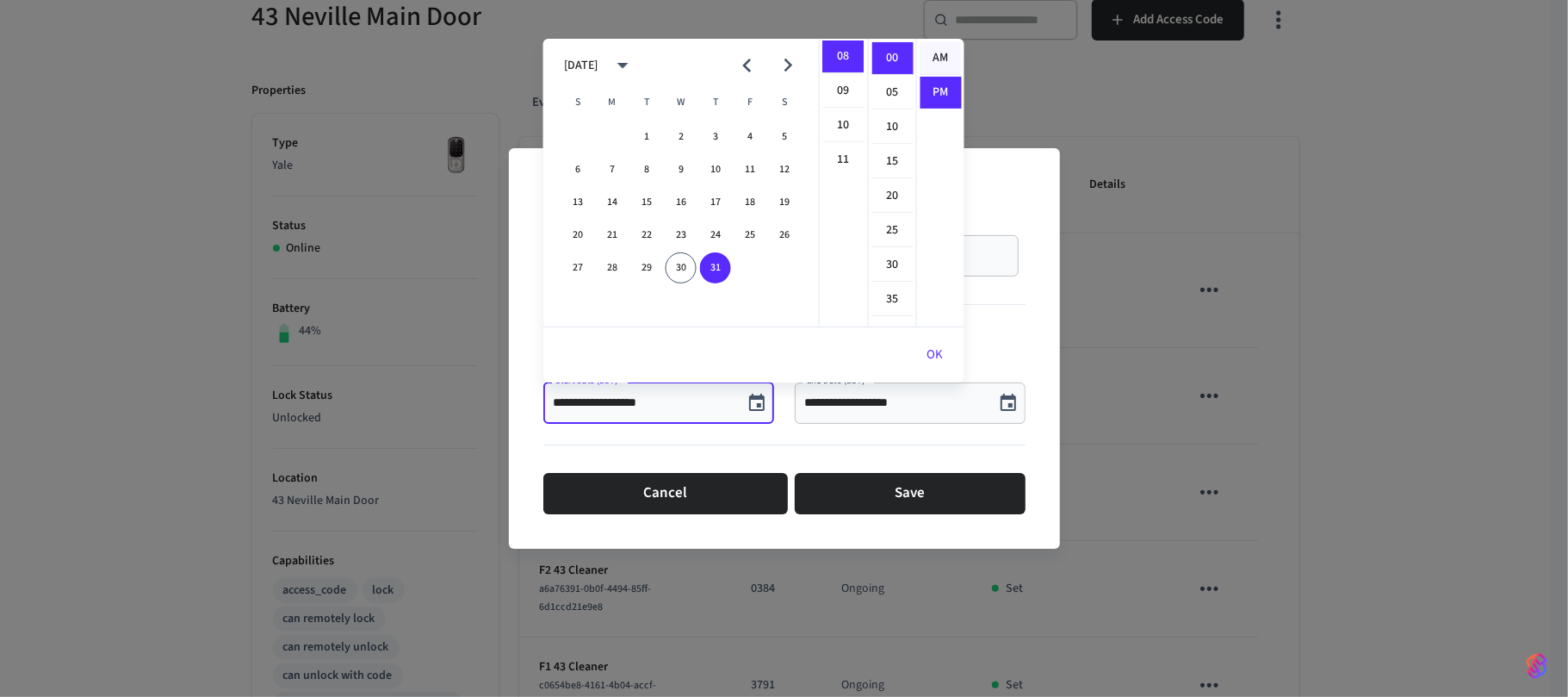 click on "AM" at bounding box center [941, 59] 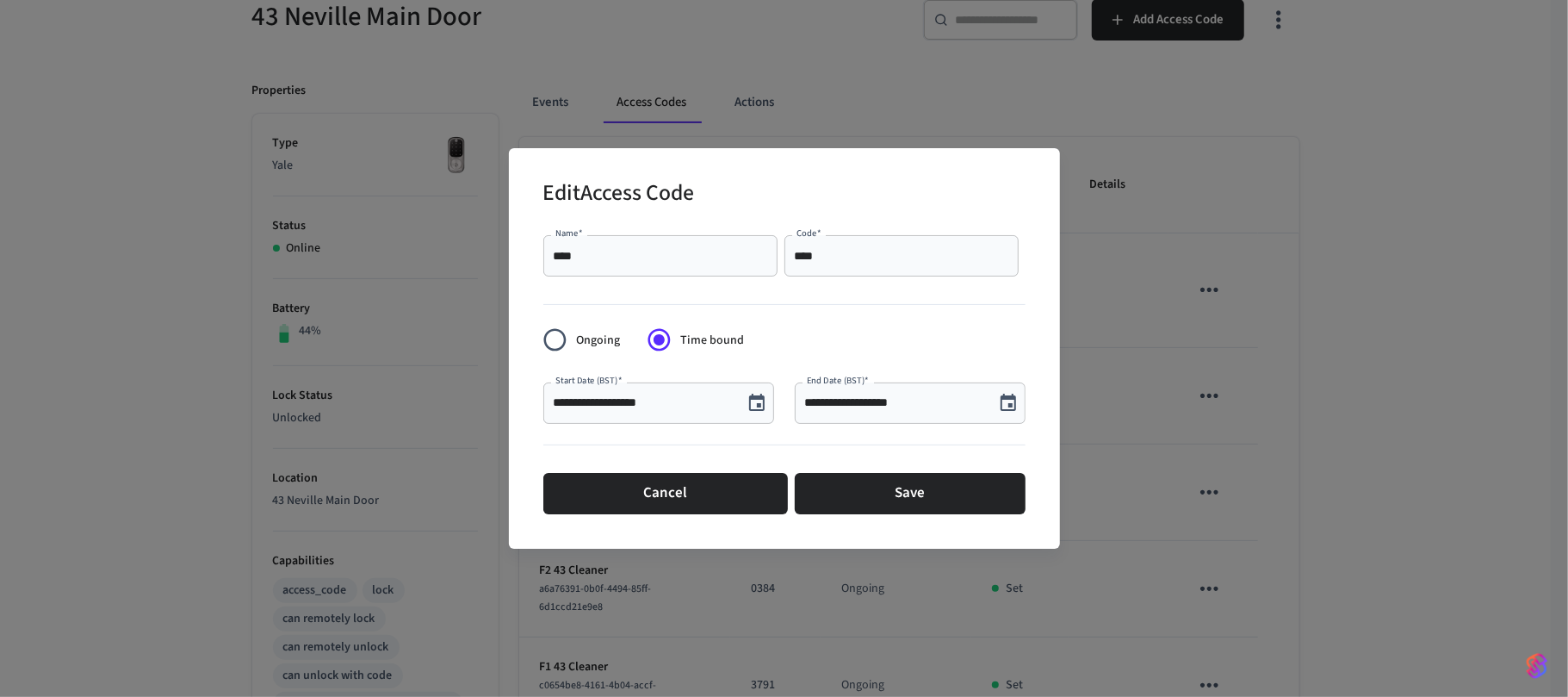 click on "**********" at bounding box center [910, 403] 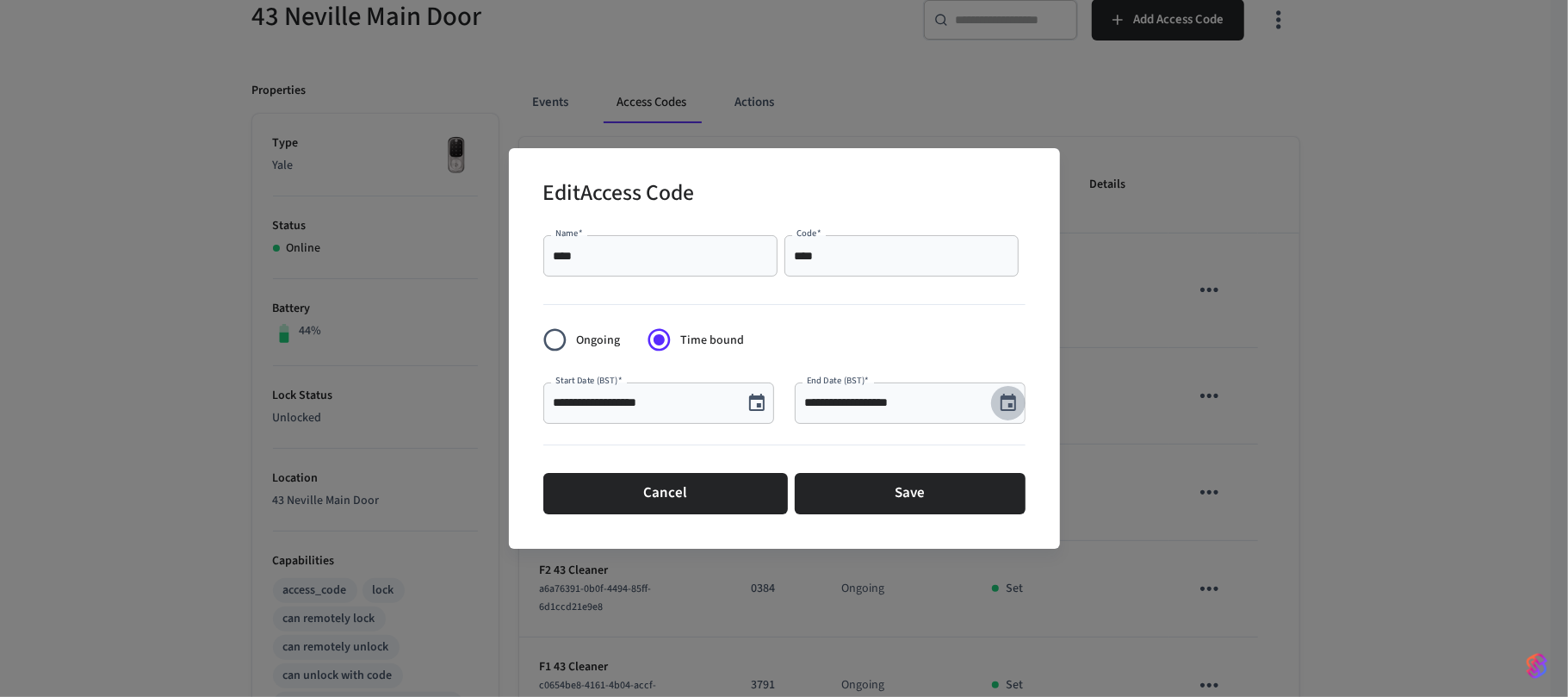 click 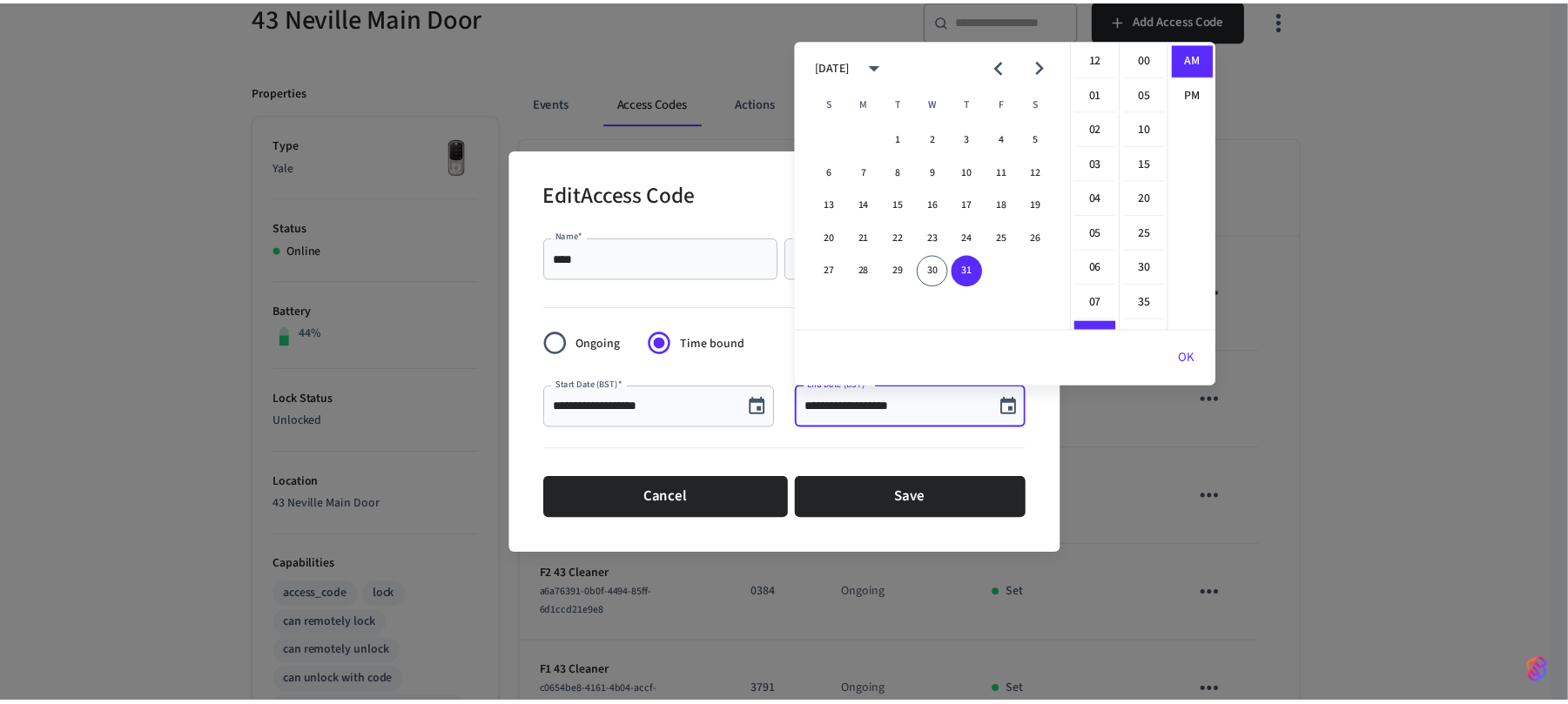 scroll, scrollTop: 280, scrollLeft: 0, axis: vertical 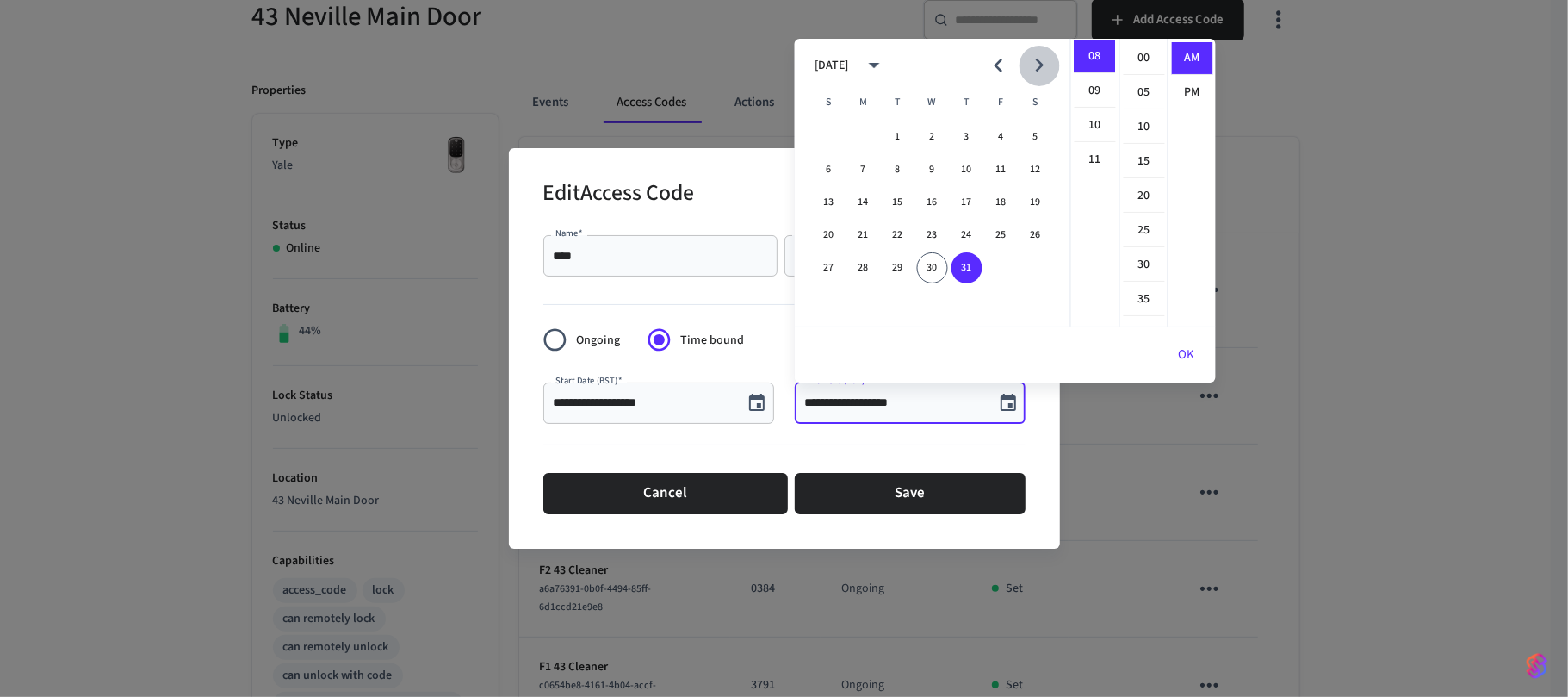 click 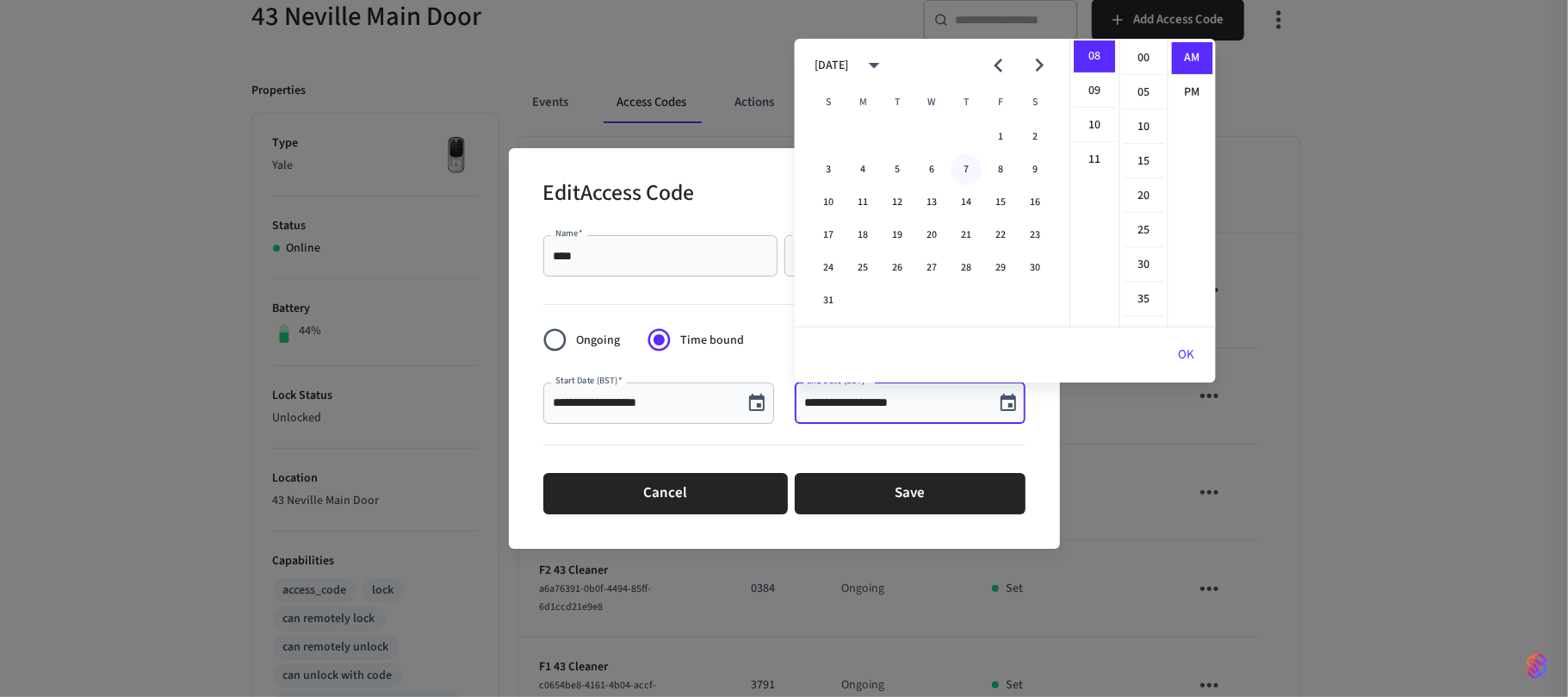 click on "7" at bounding box center [967, 170] 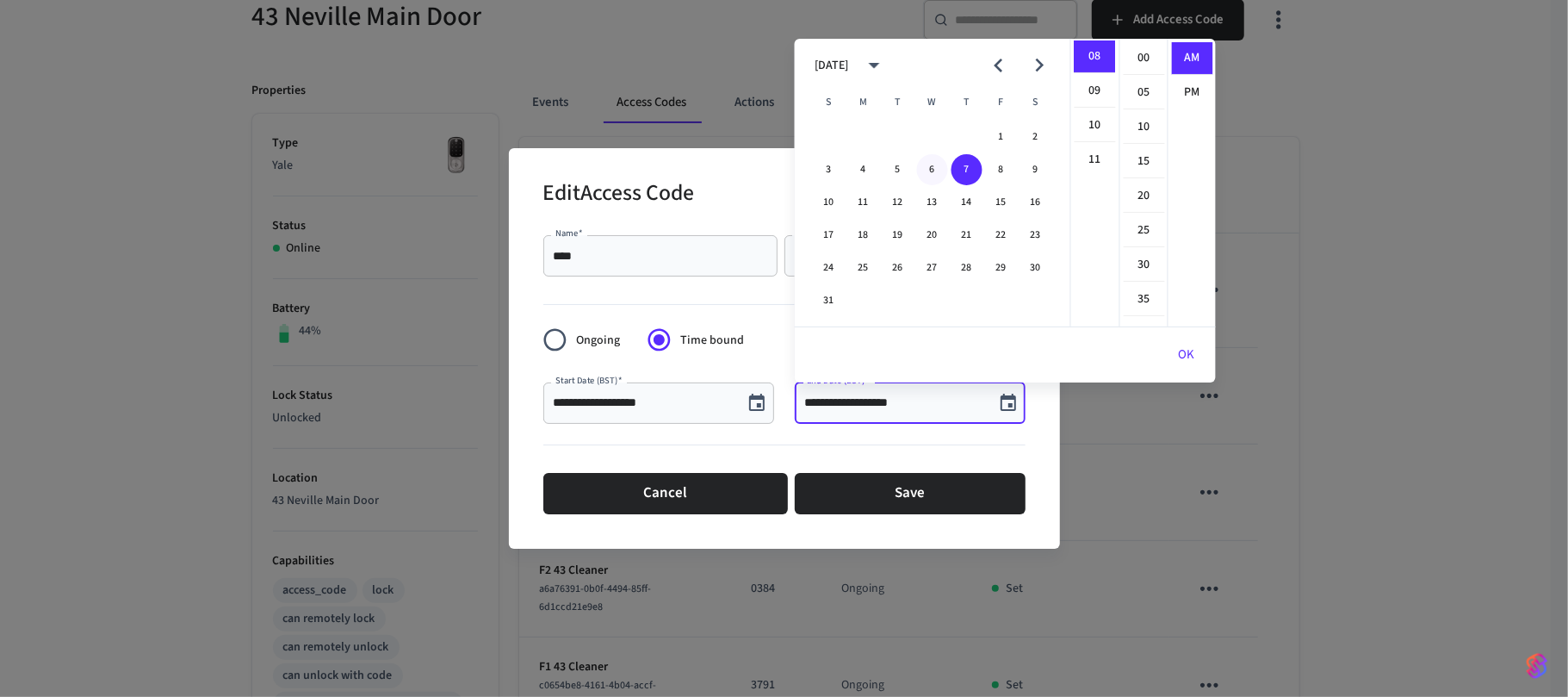 click on "6" at bounding box center (933, 170) 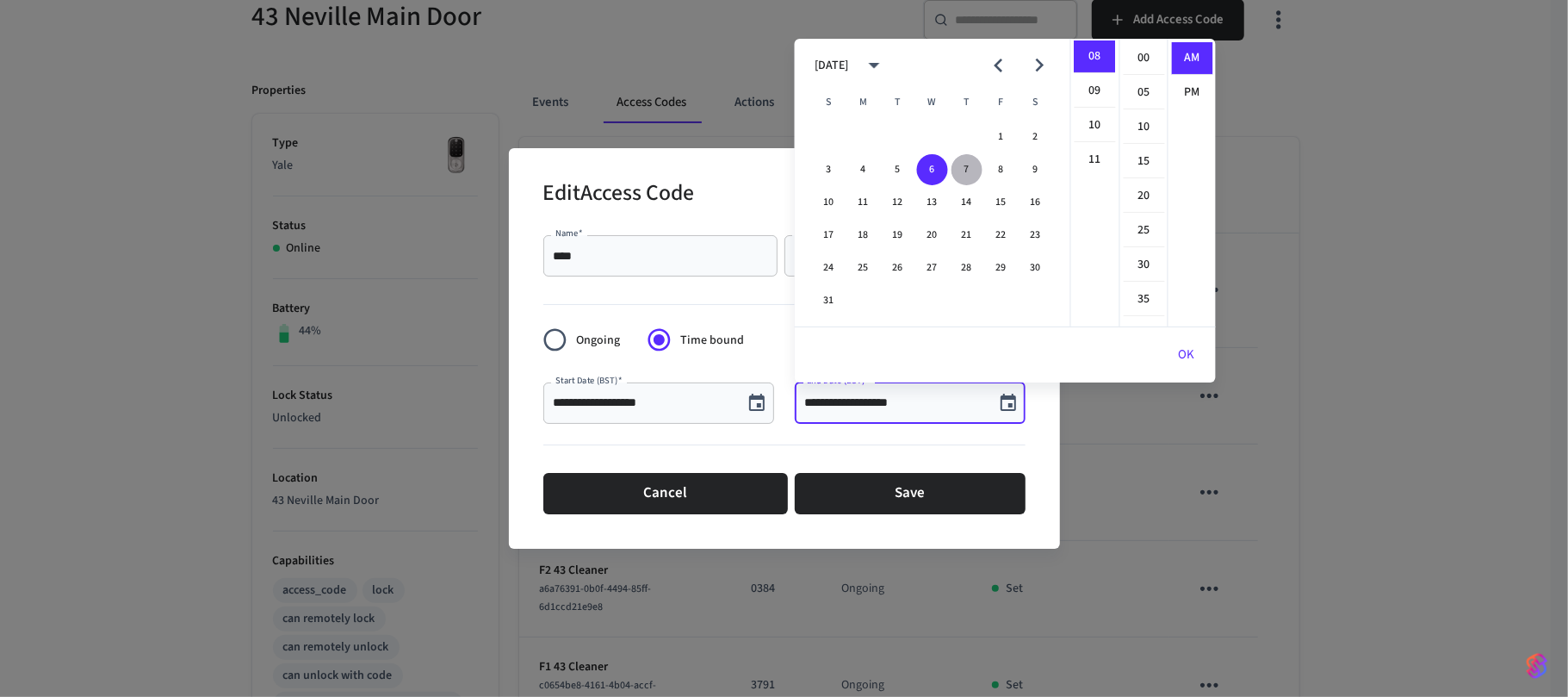 click on "7" at bounding box center [967, 170] 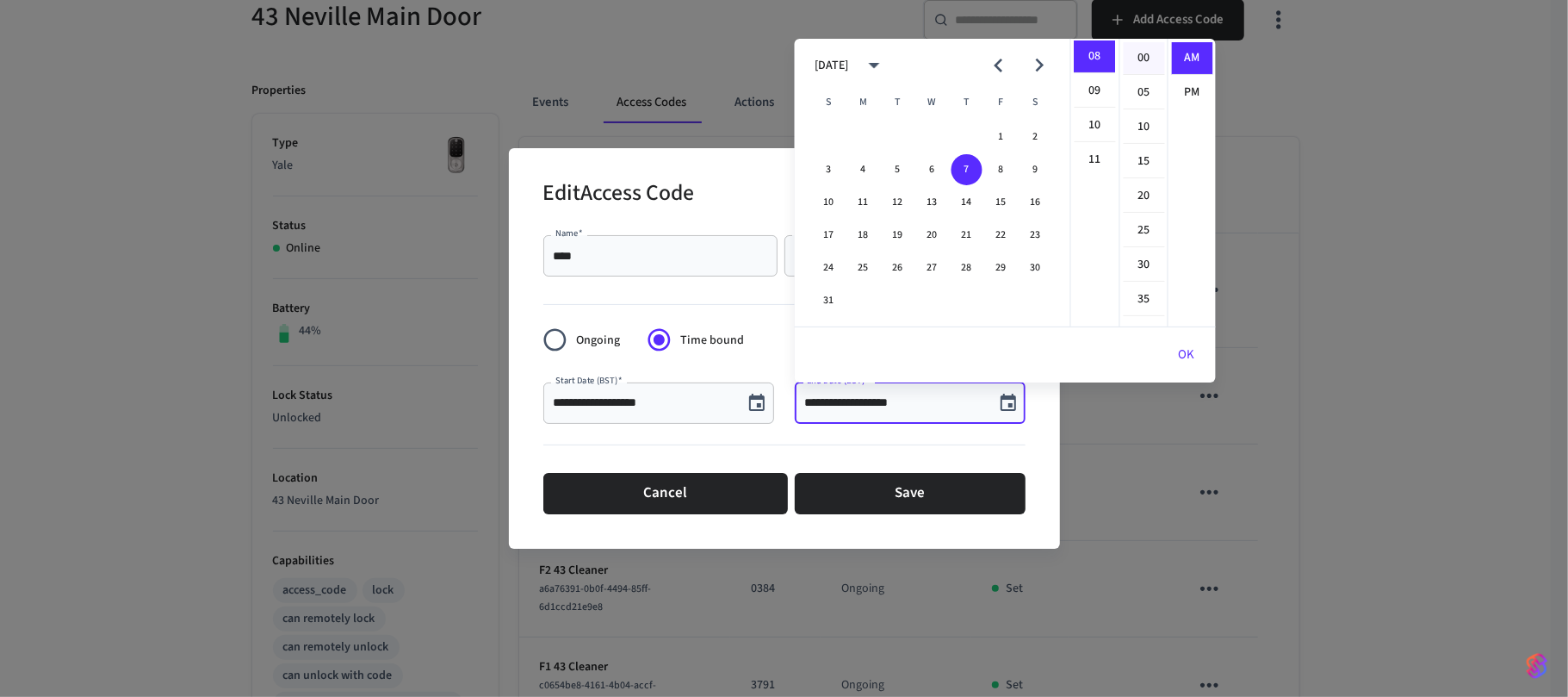 click on "00" at bounding box center [1144, 59] 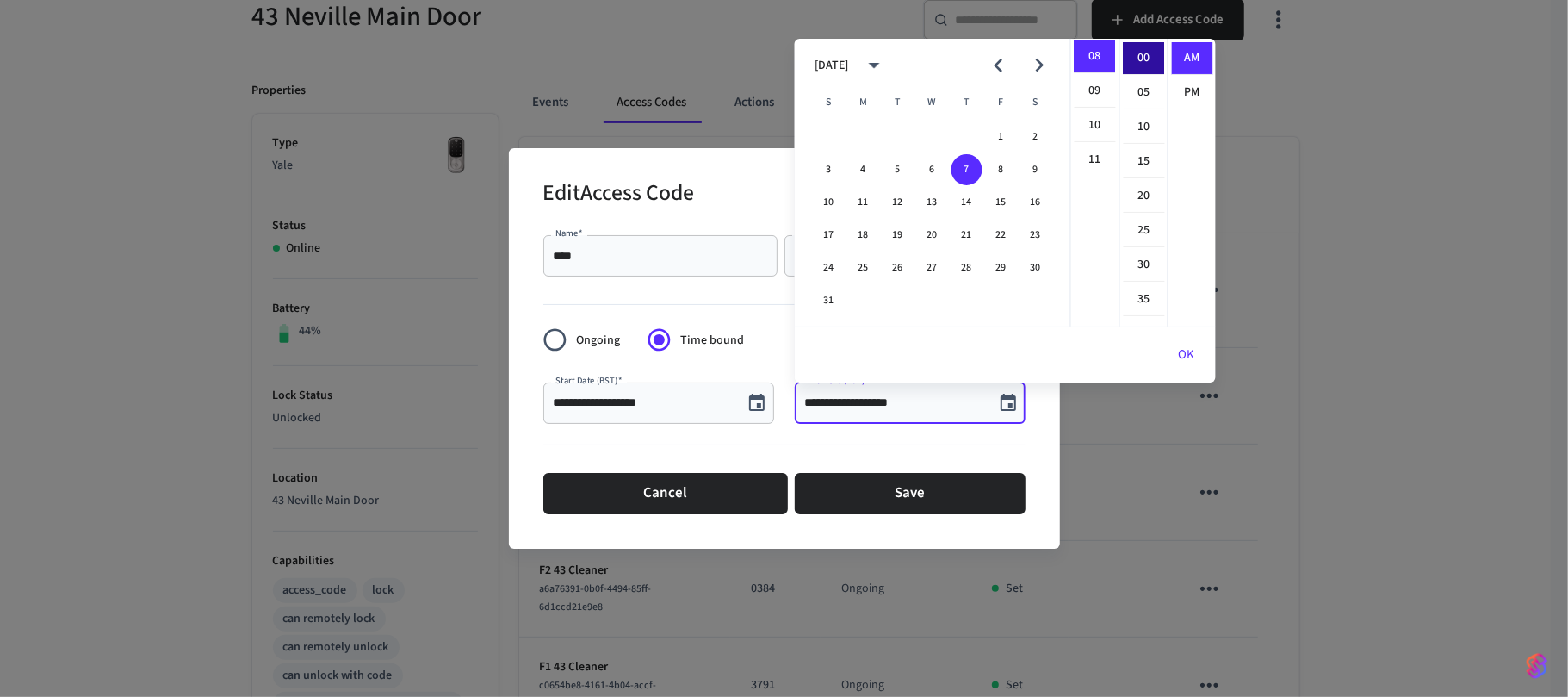 type on "**********" 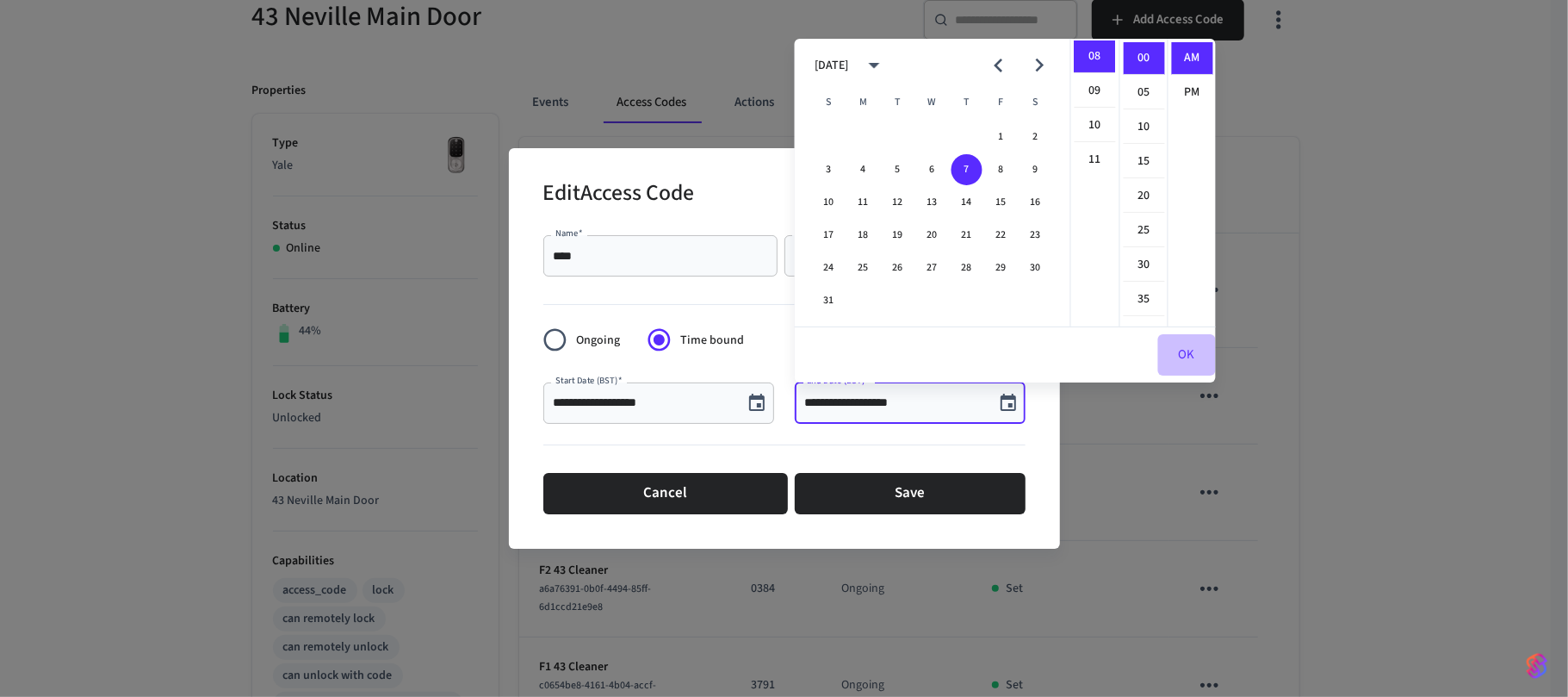 click on "OK" at bounding box center [1187, 355] 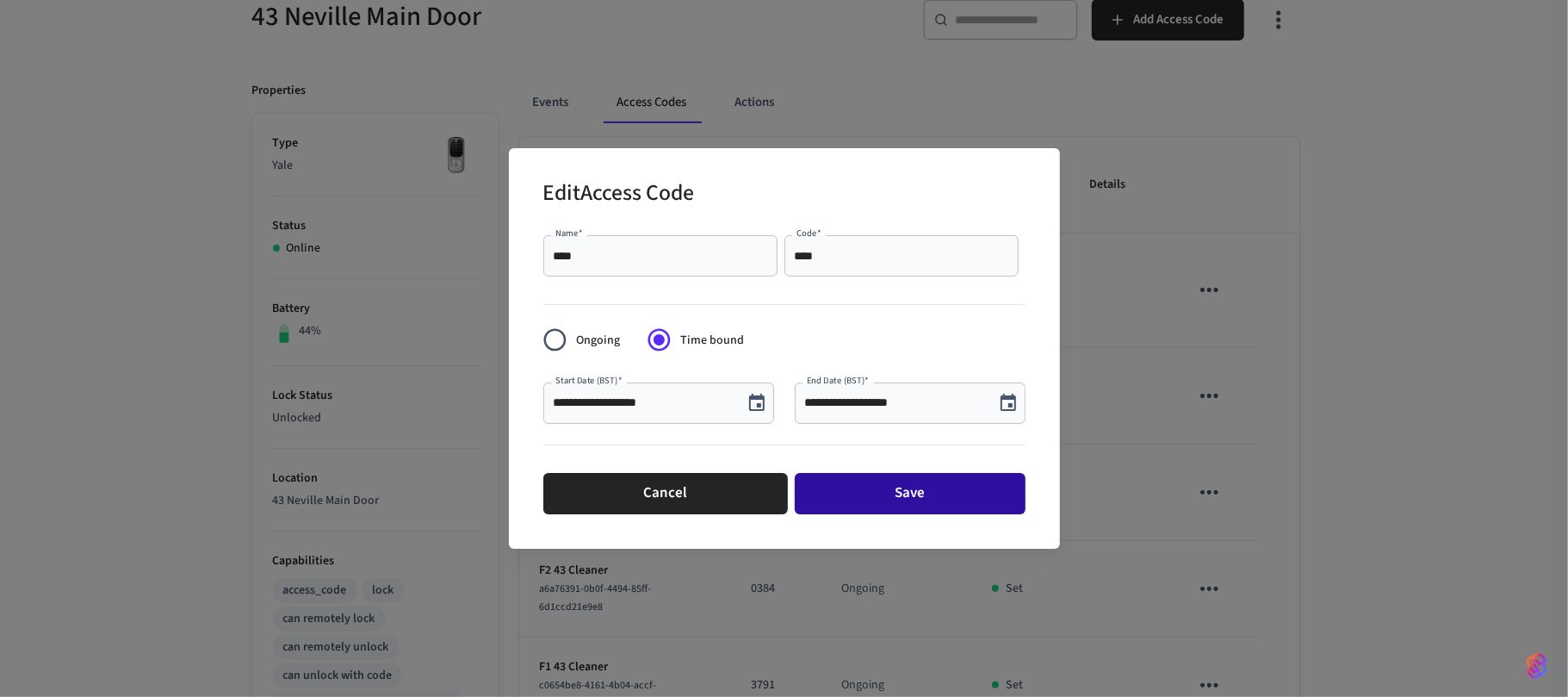 click on "Save" at bounding box center [910, 494] 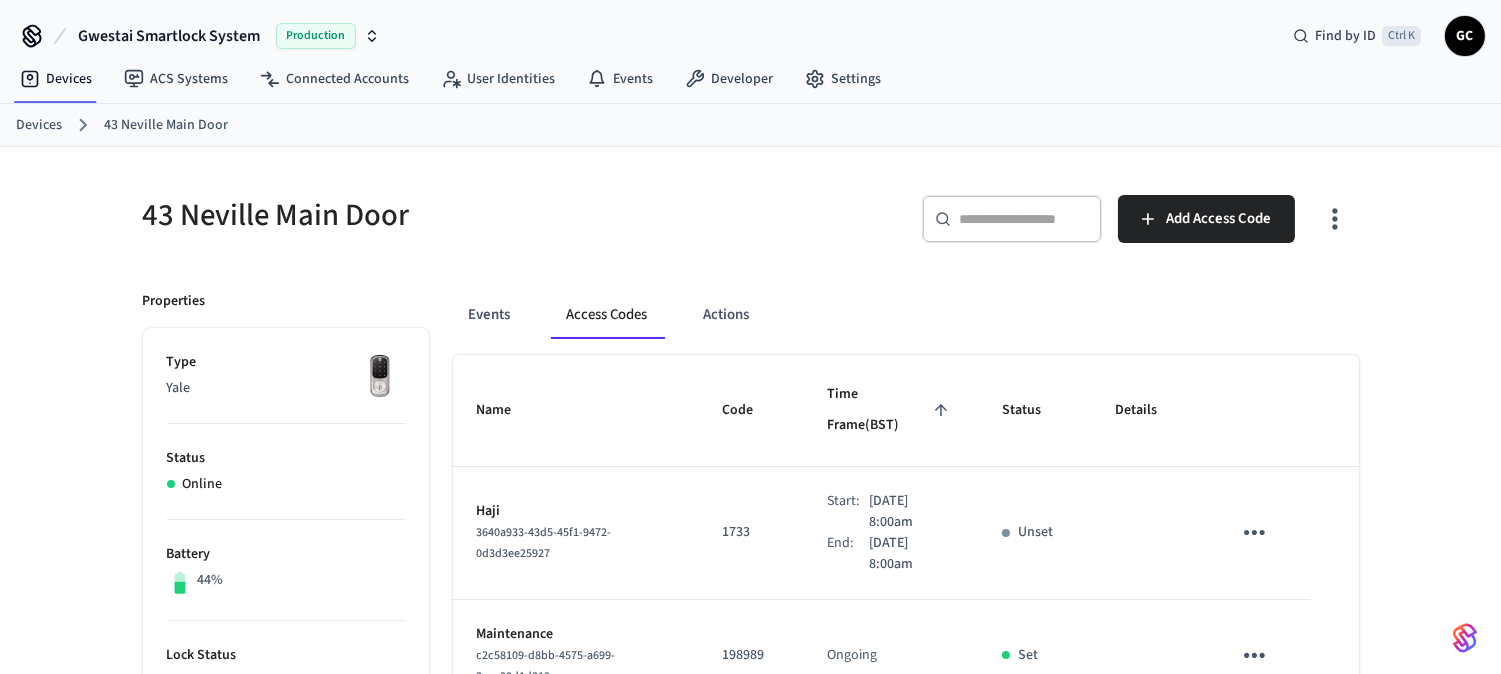scroll, scrollTop: 0, scrollLeft: 0, axis: both 